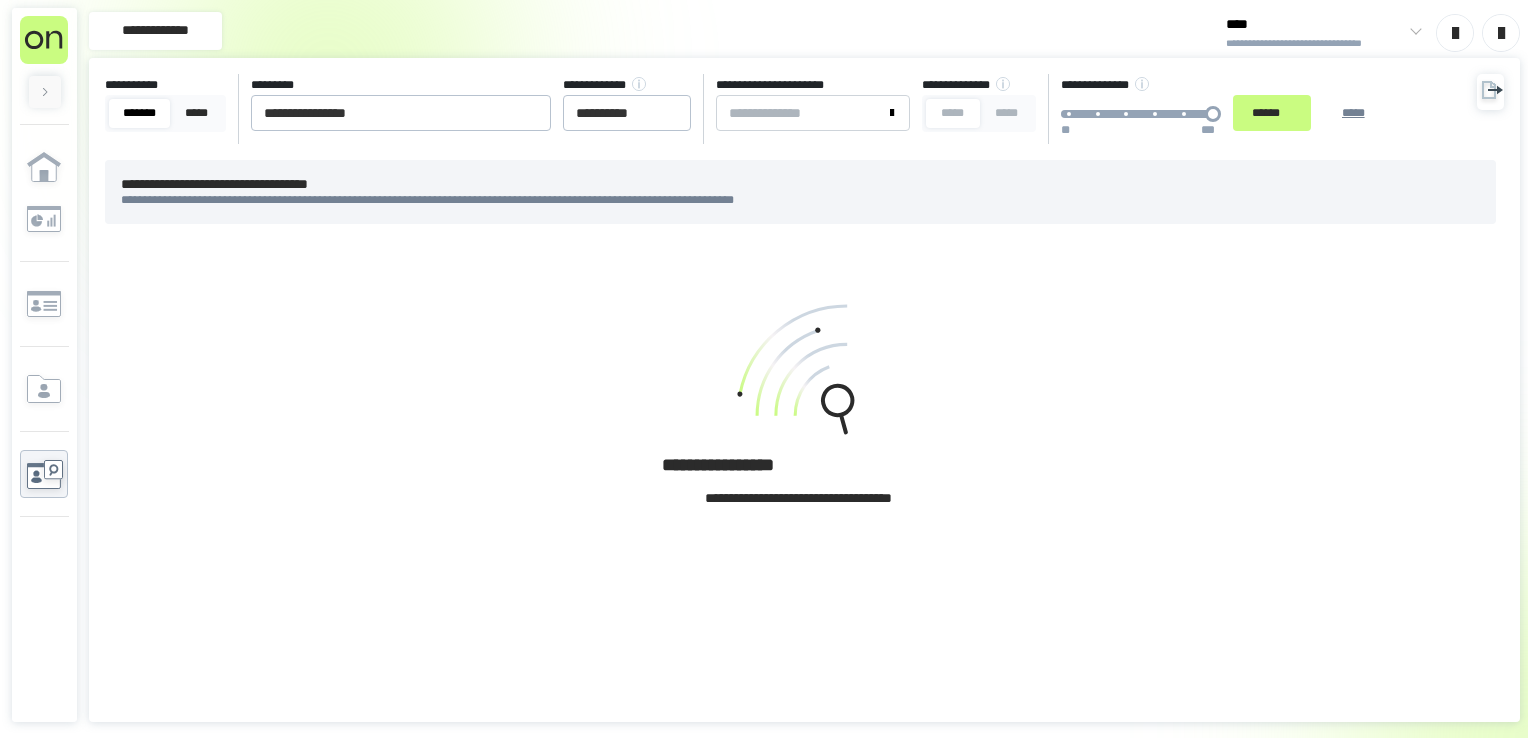scroll, scrollTop: 0, scrollLeft: 0, axis: both 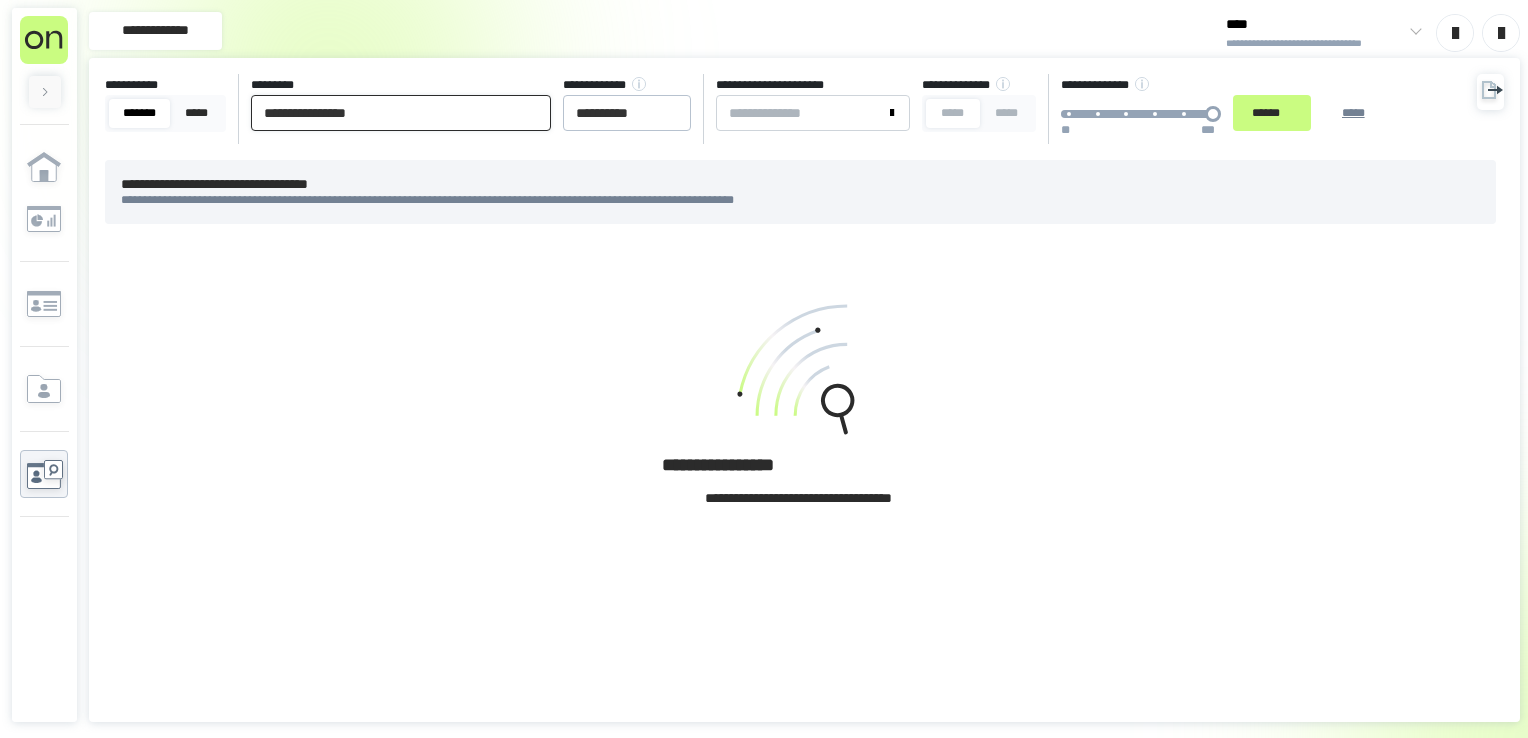 drag, startPoint x: 21, startPoint y: 114, endPoint x: 0, endPoint y: 106, distance: 22.472204 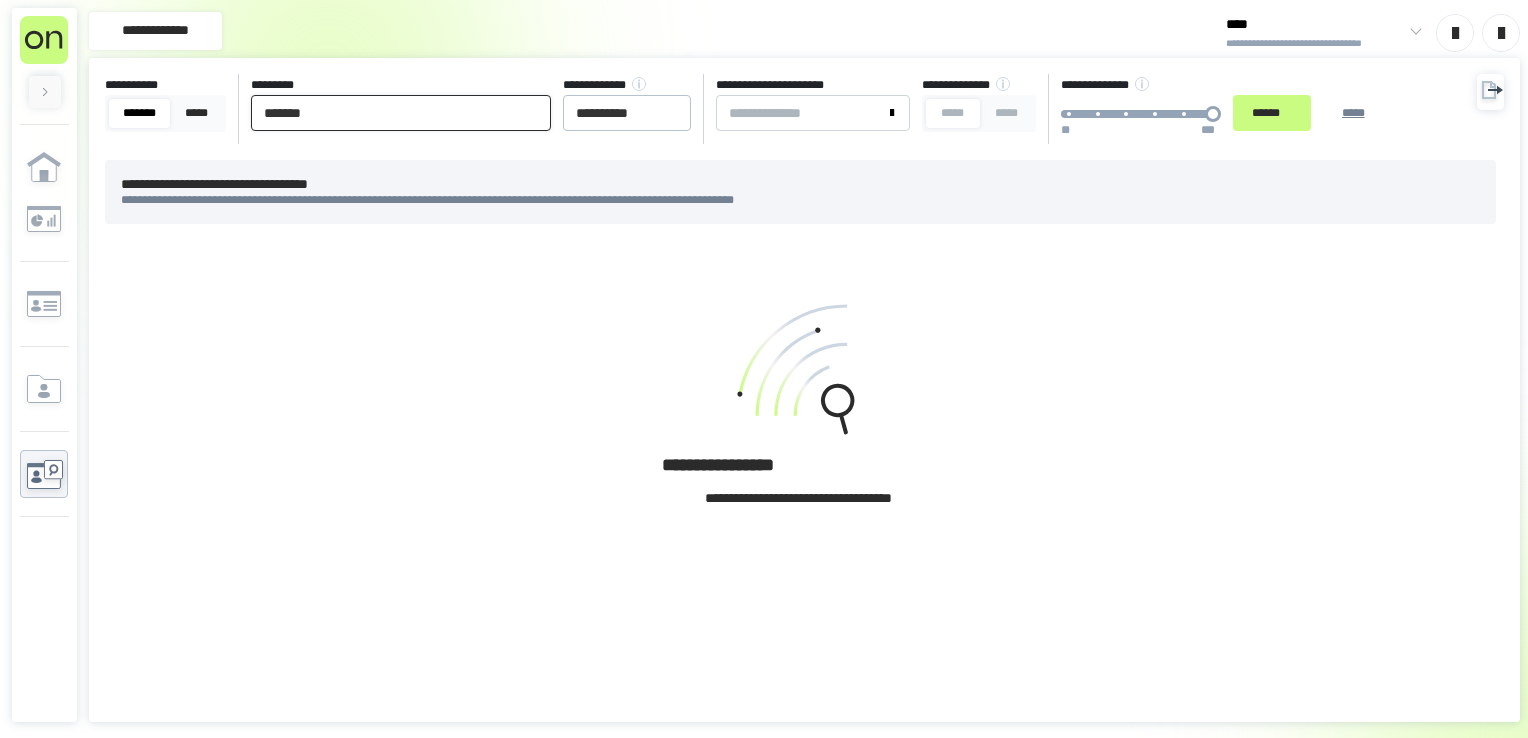 drag, startPoint x: 366, startPoint y: 106, endPoint x: 164, endPoint y: 118, distance: 202.35612 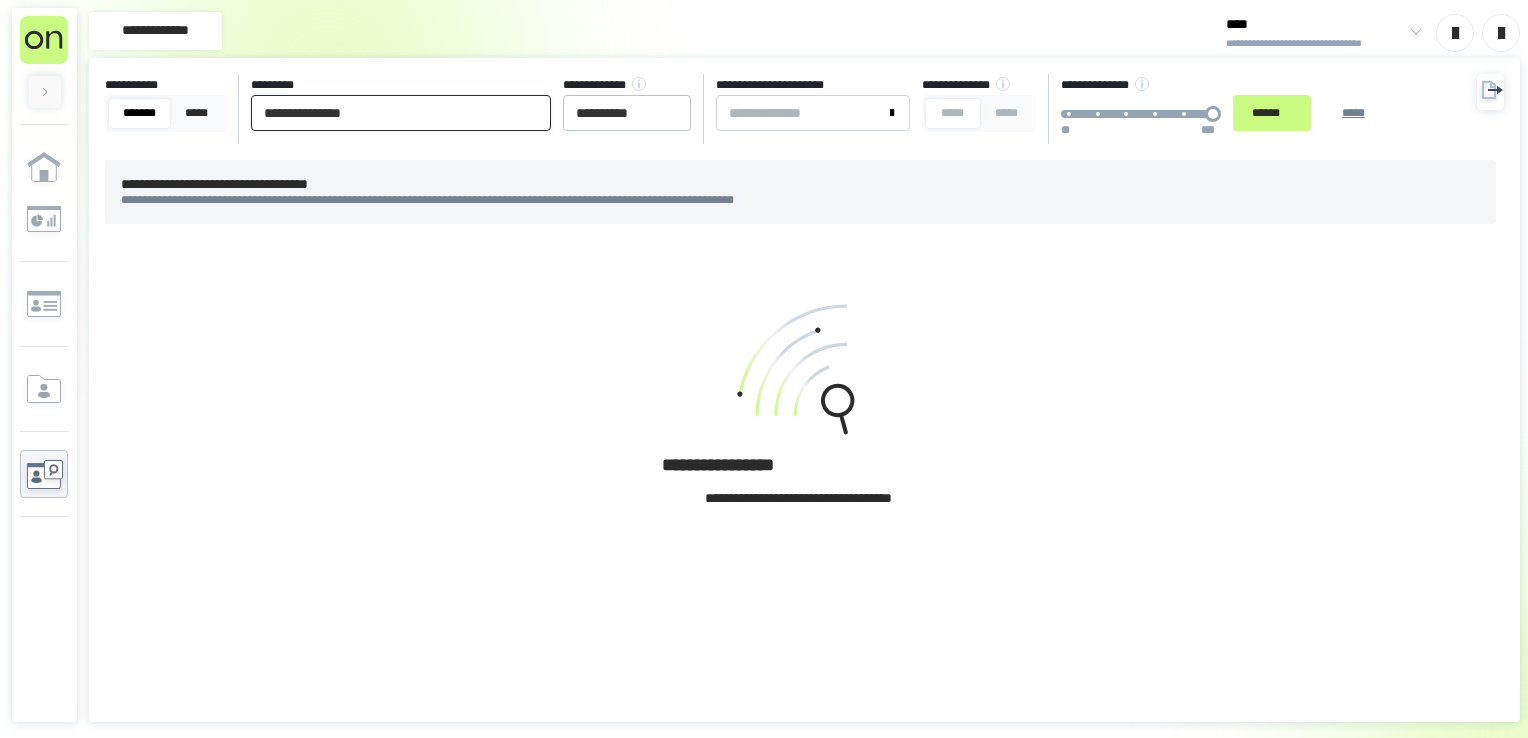 type on "**********" 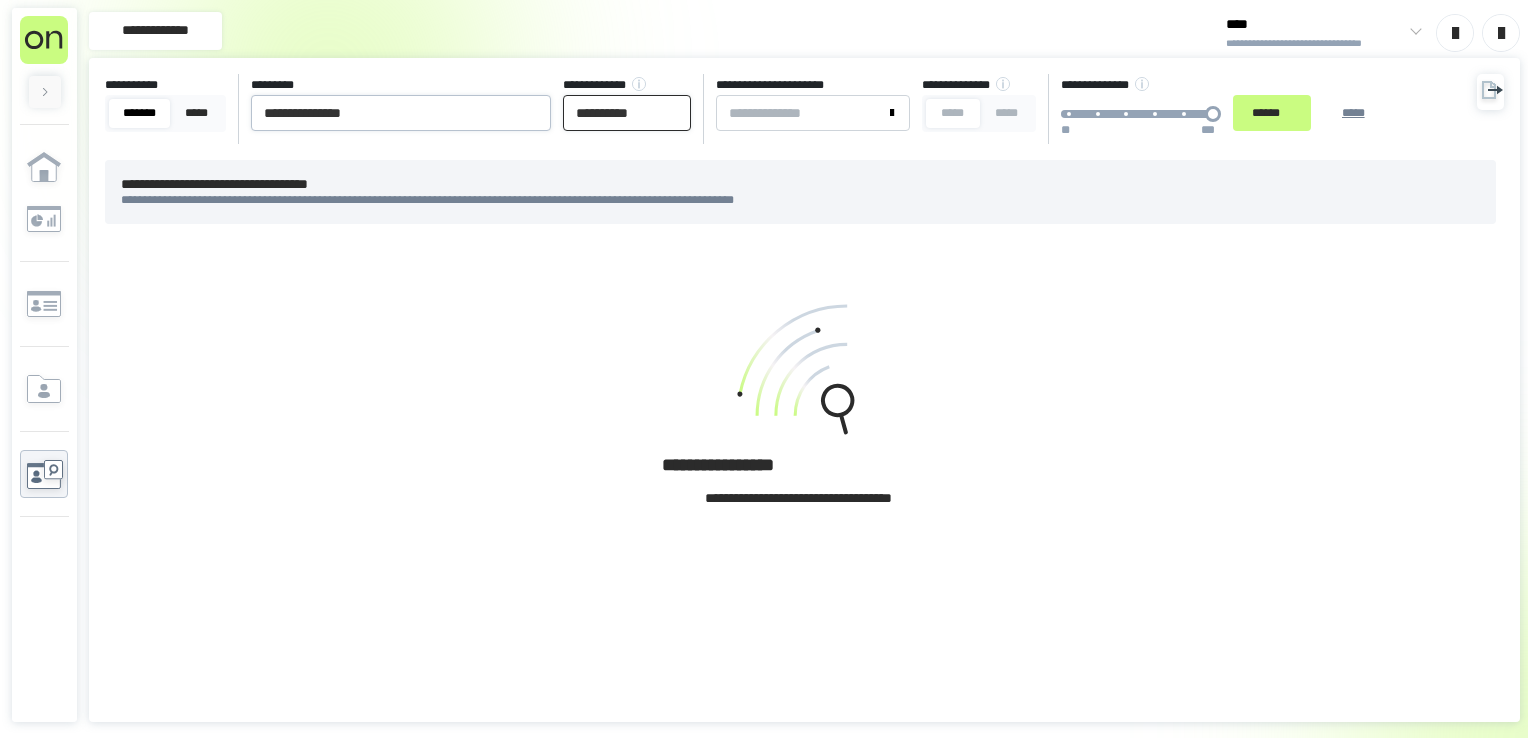 drag, startPoint x: 665, startPoint y: 116, endPoint x: 265, endPoint y: 114, distance: 400.005 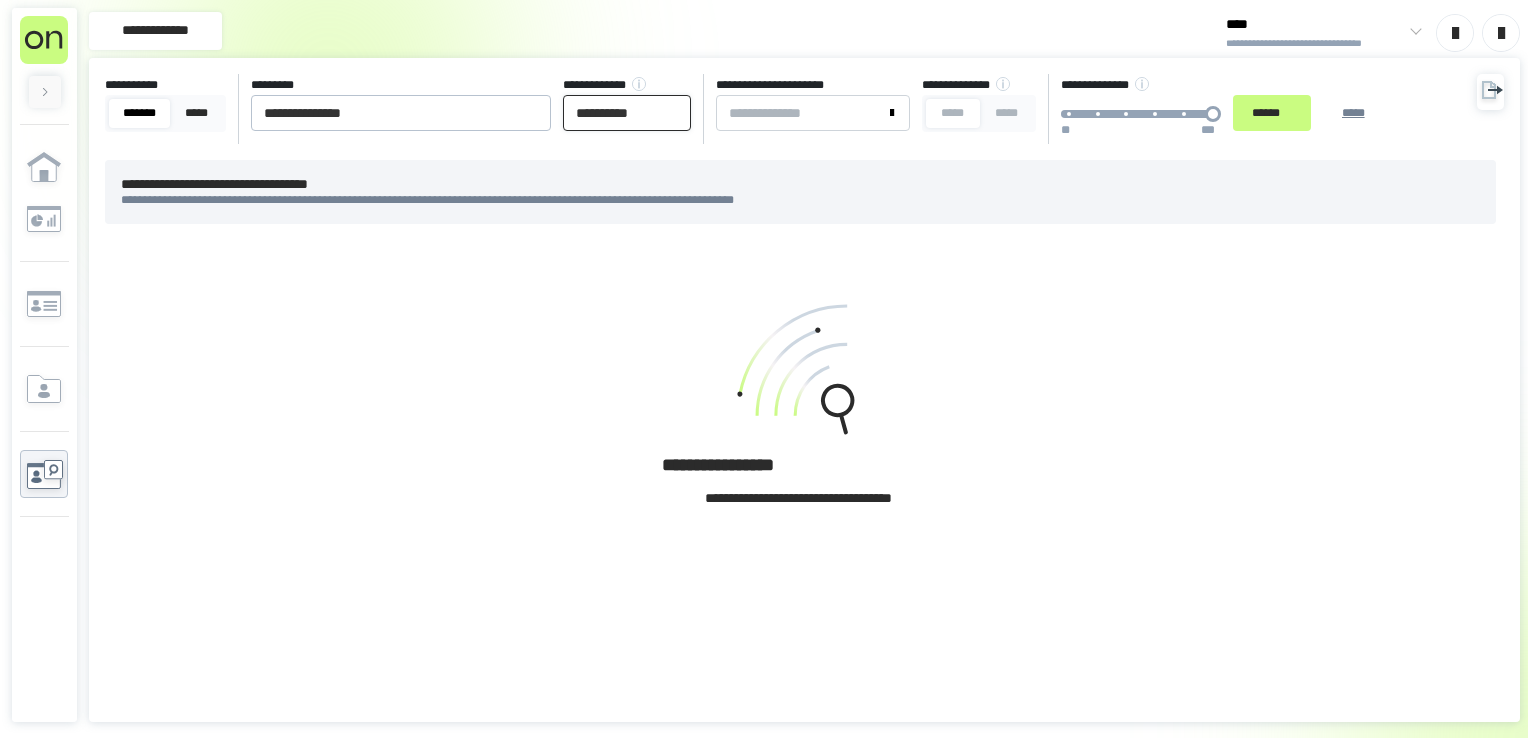 type on "**********" 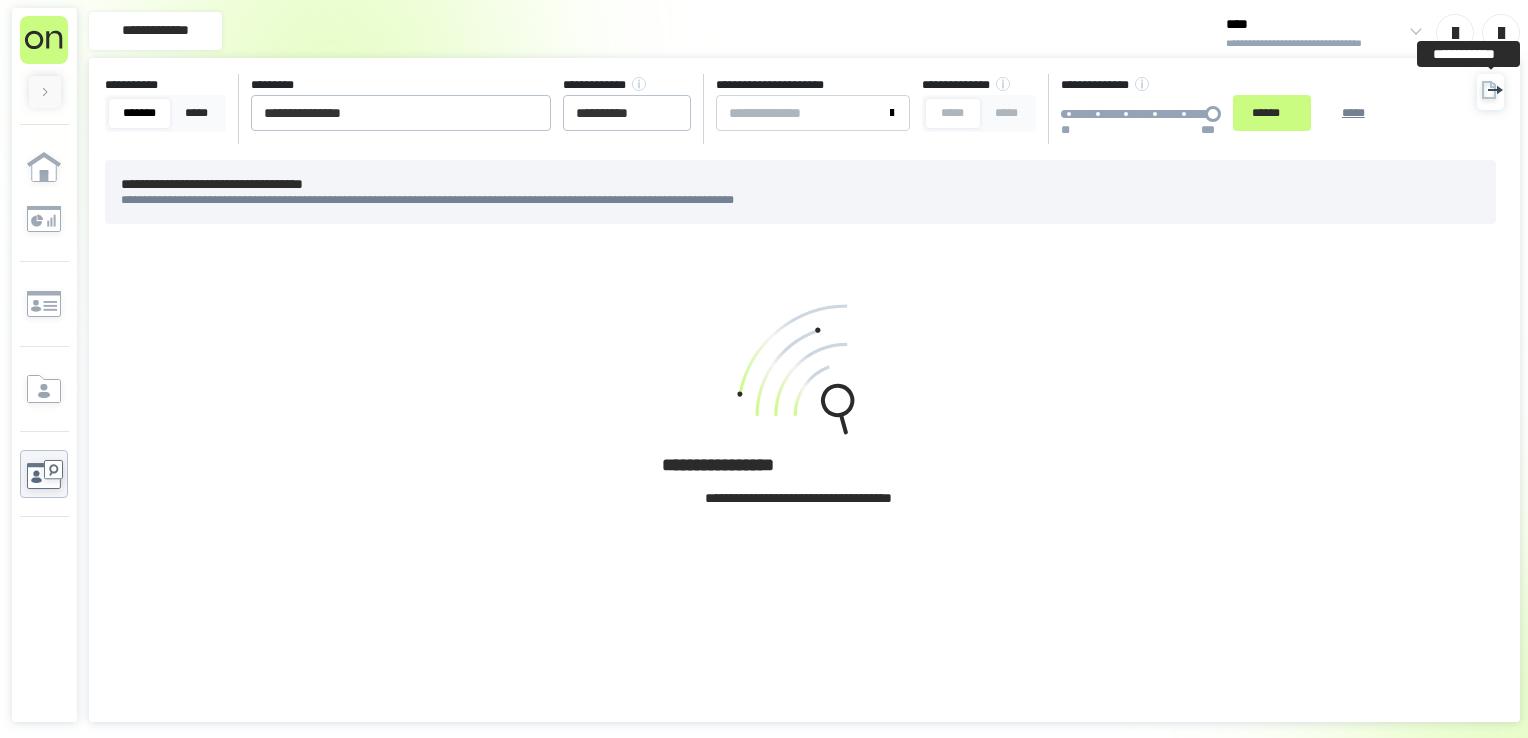 click 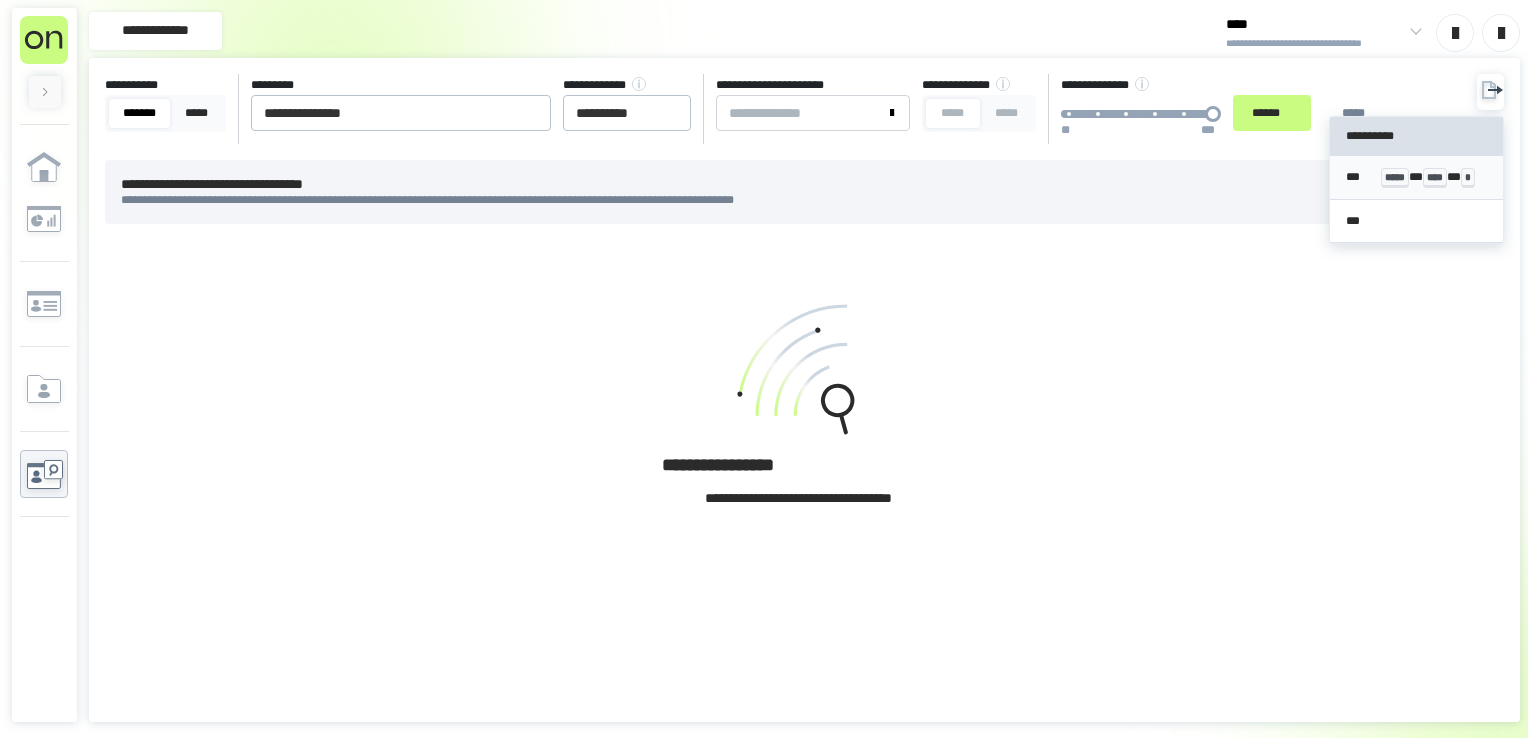 click on "****" at bounding box center [1435, 178] 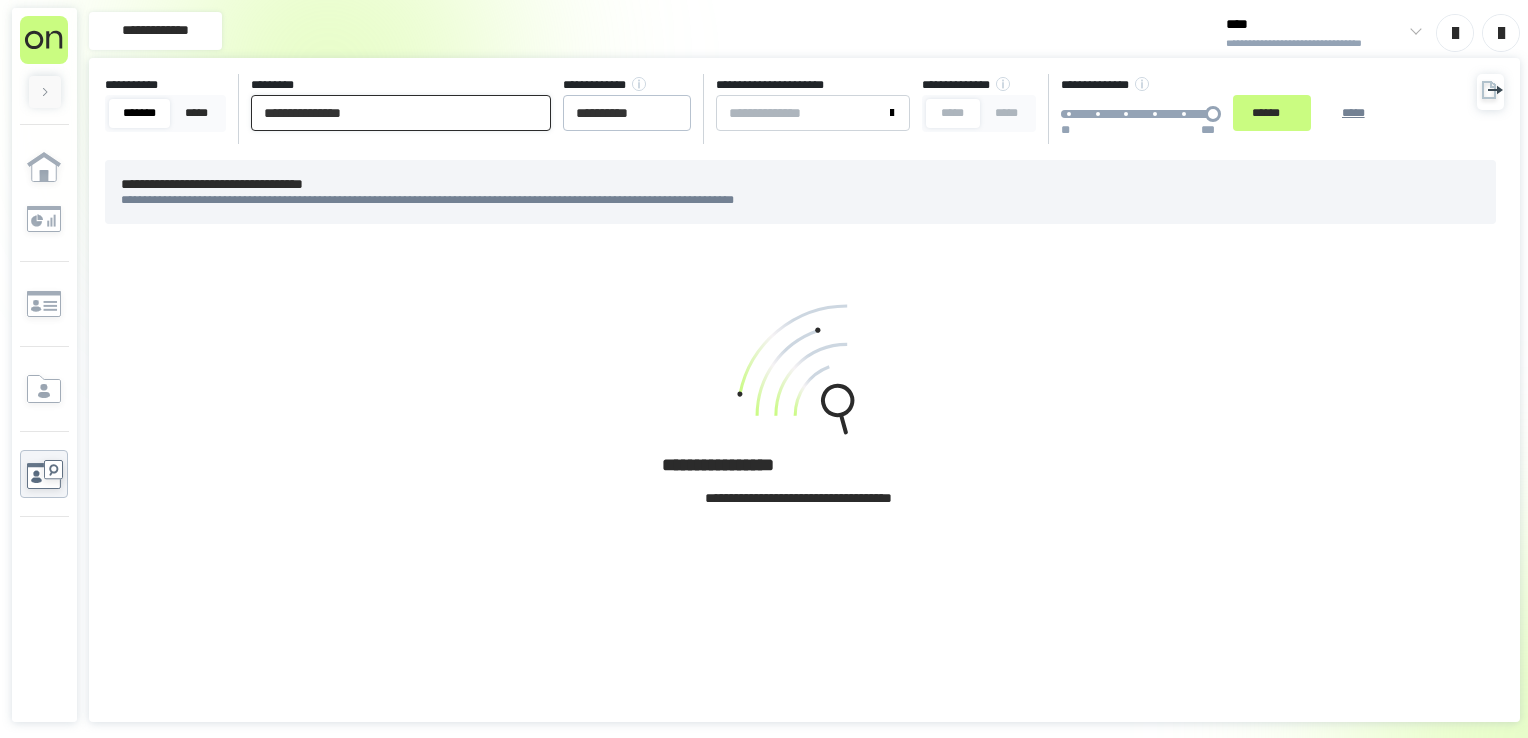 drag, startPoint x: 487, startPoint y: 106, endPoint x: 0, endPoint y: 108, distance: 487.00412 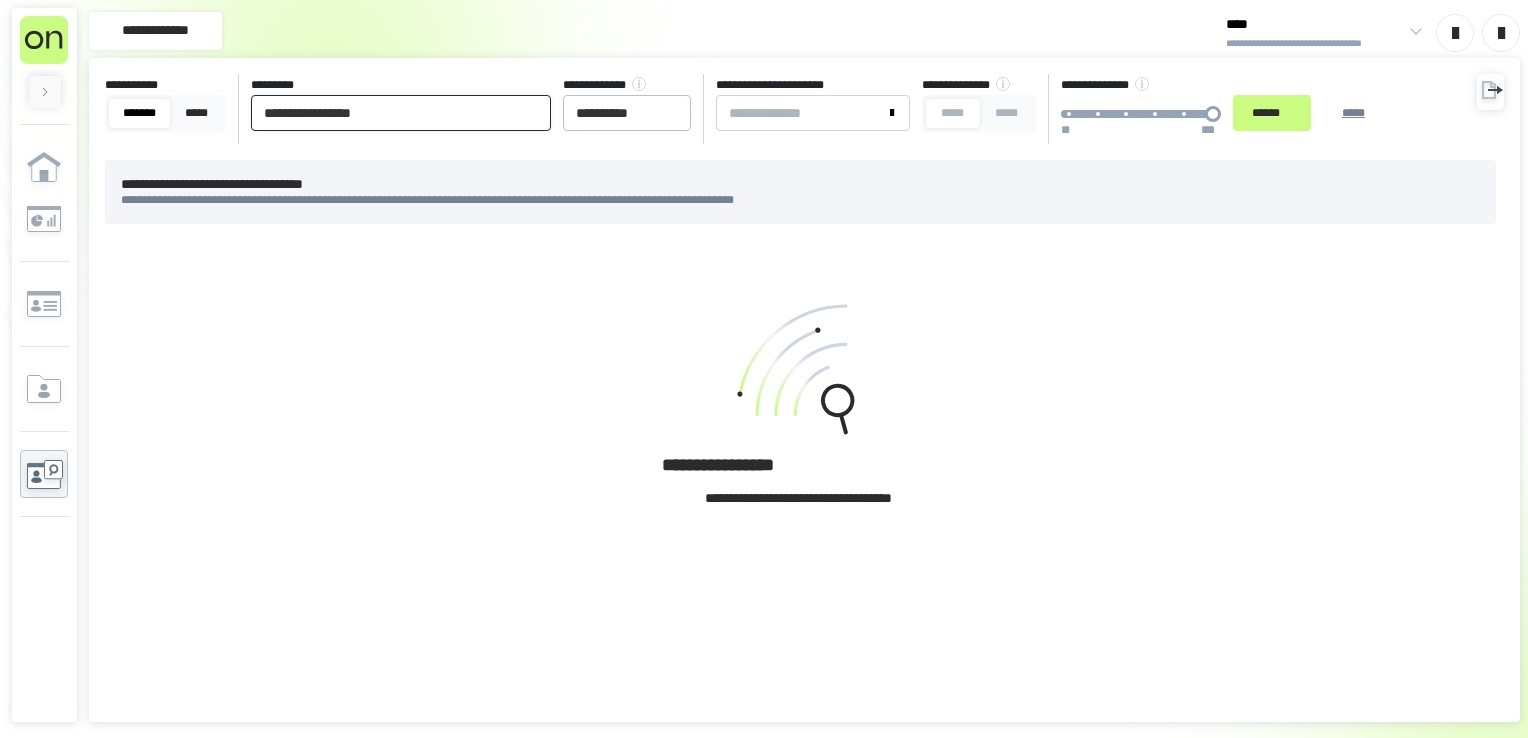 click on "**********" at bounding box center [401, 113] 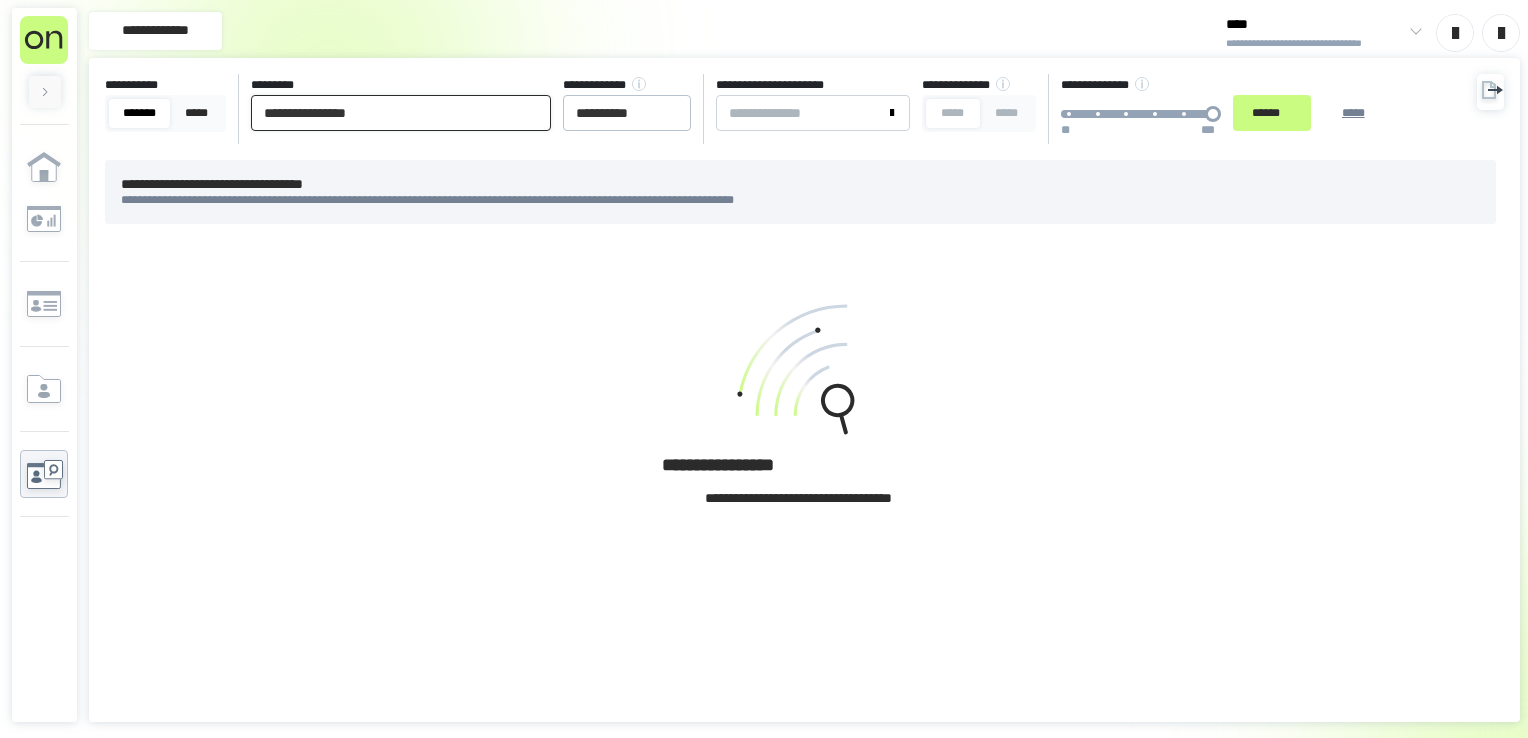 type on "**********" 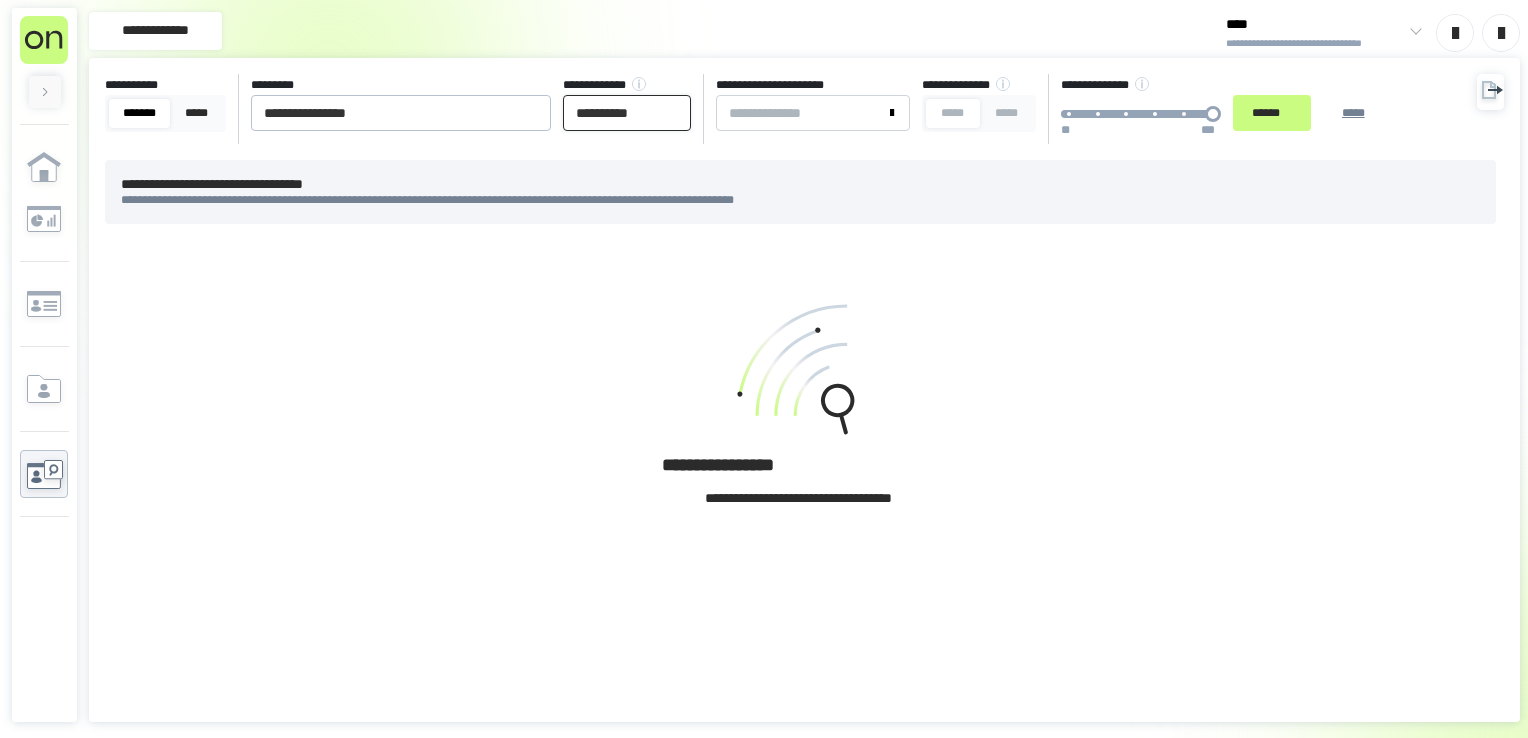 drag, startPoint x: 680, startPoint y: 114, endPoint x: 0, endPoint y: 96, distance: 680.2382 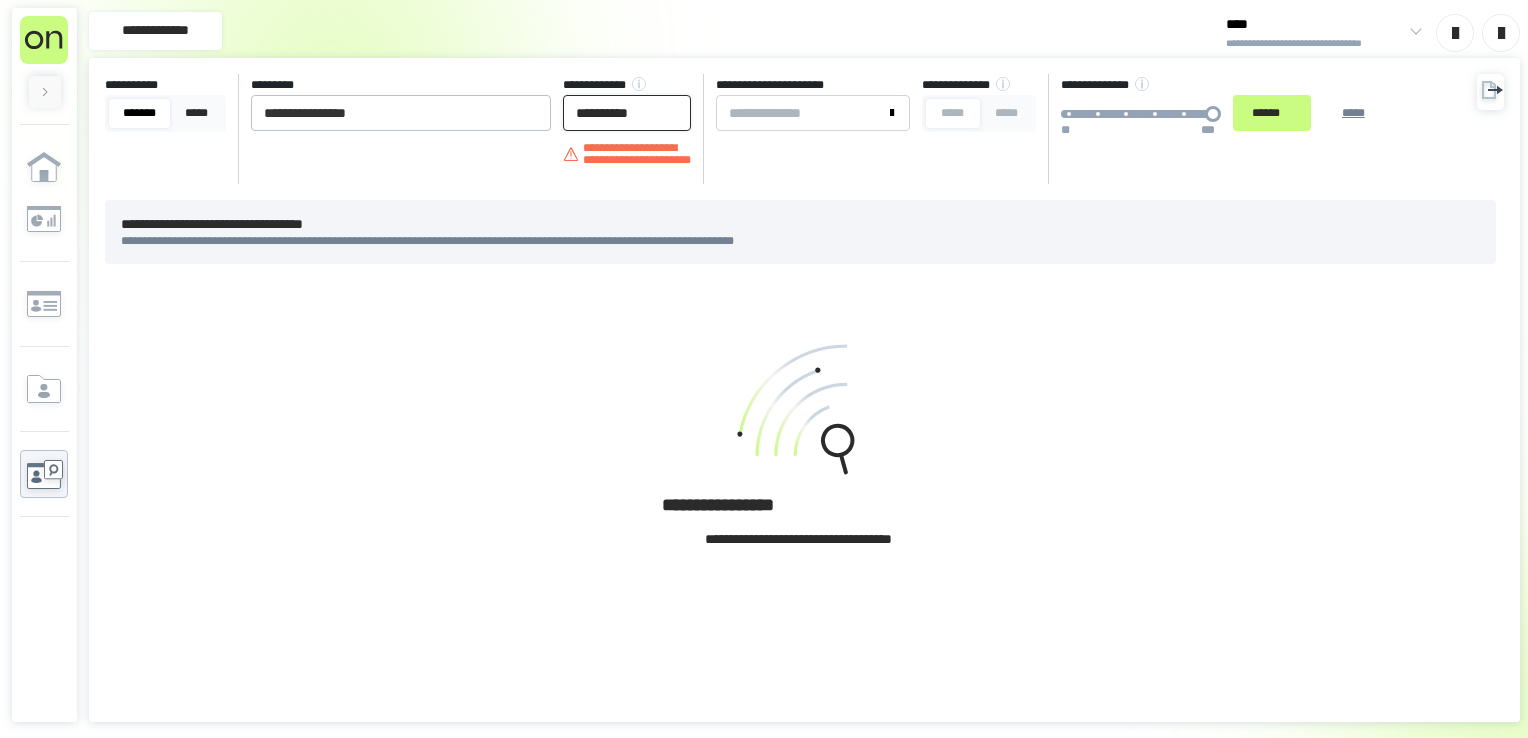 type on "**********" 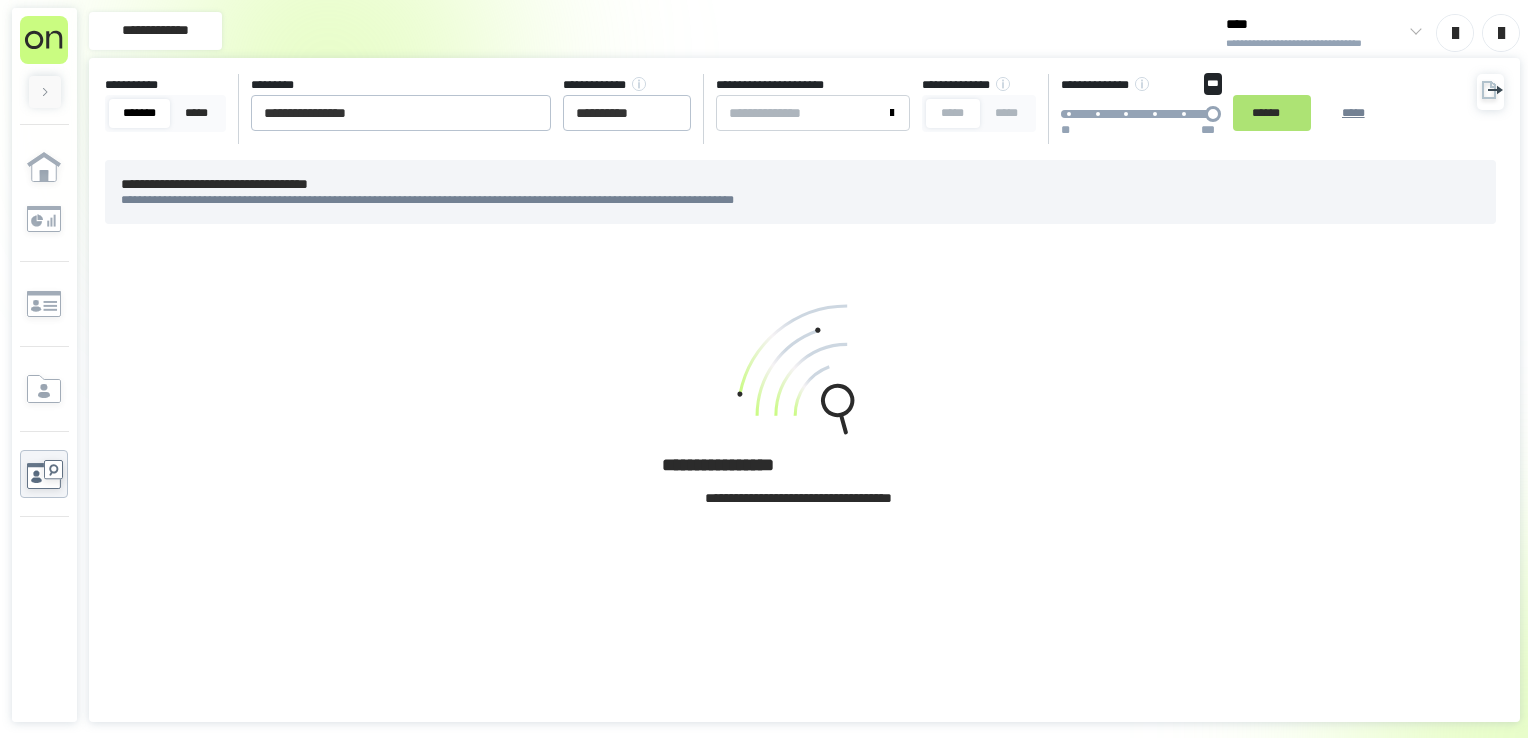 drag, startPoint x: 1292, startPoint y: 122, endPoint x: 1340, endPoint y: 122, distance: 48 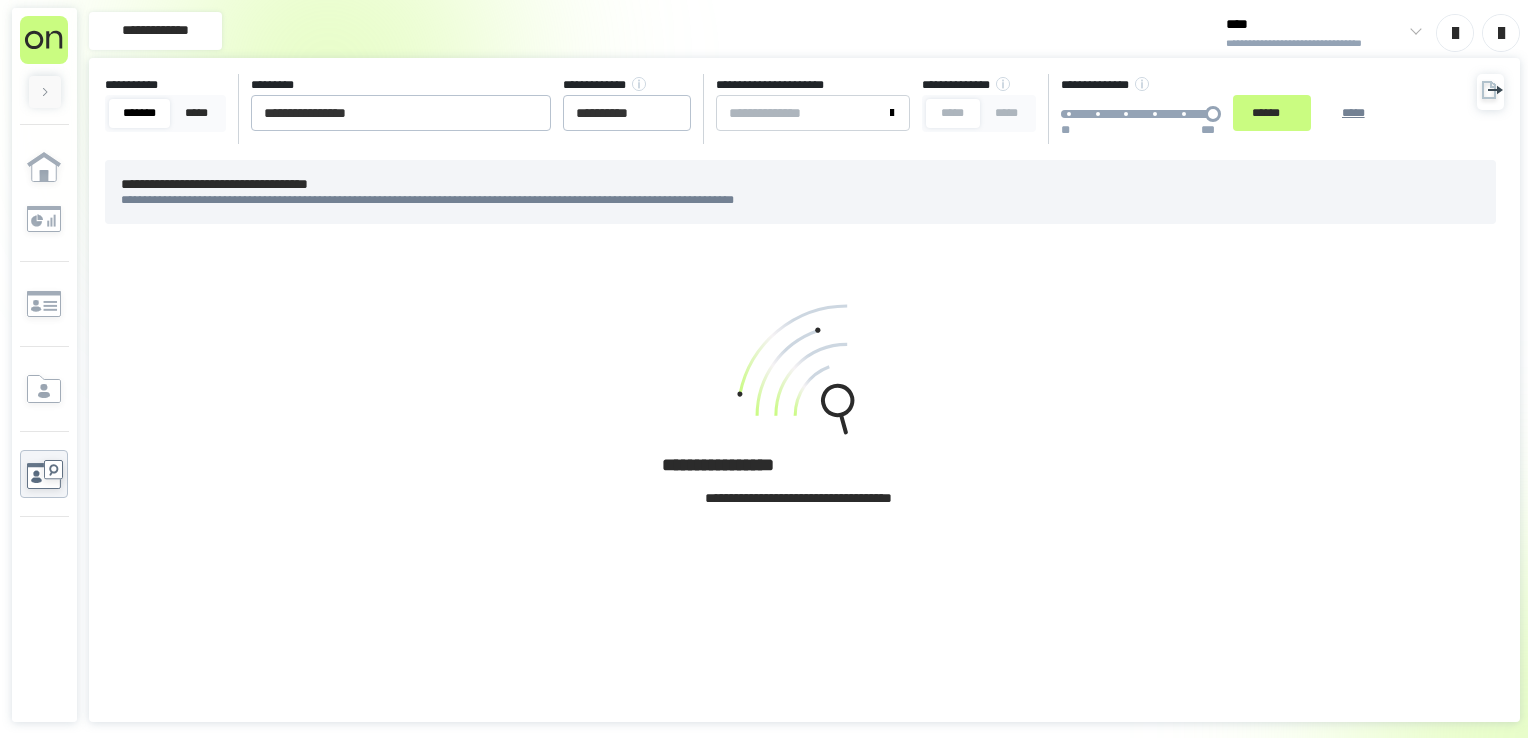 click on "**********" at bounding box center (804, 109) 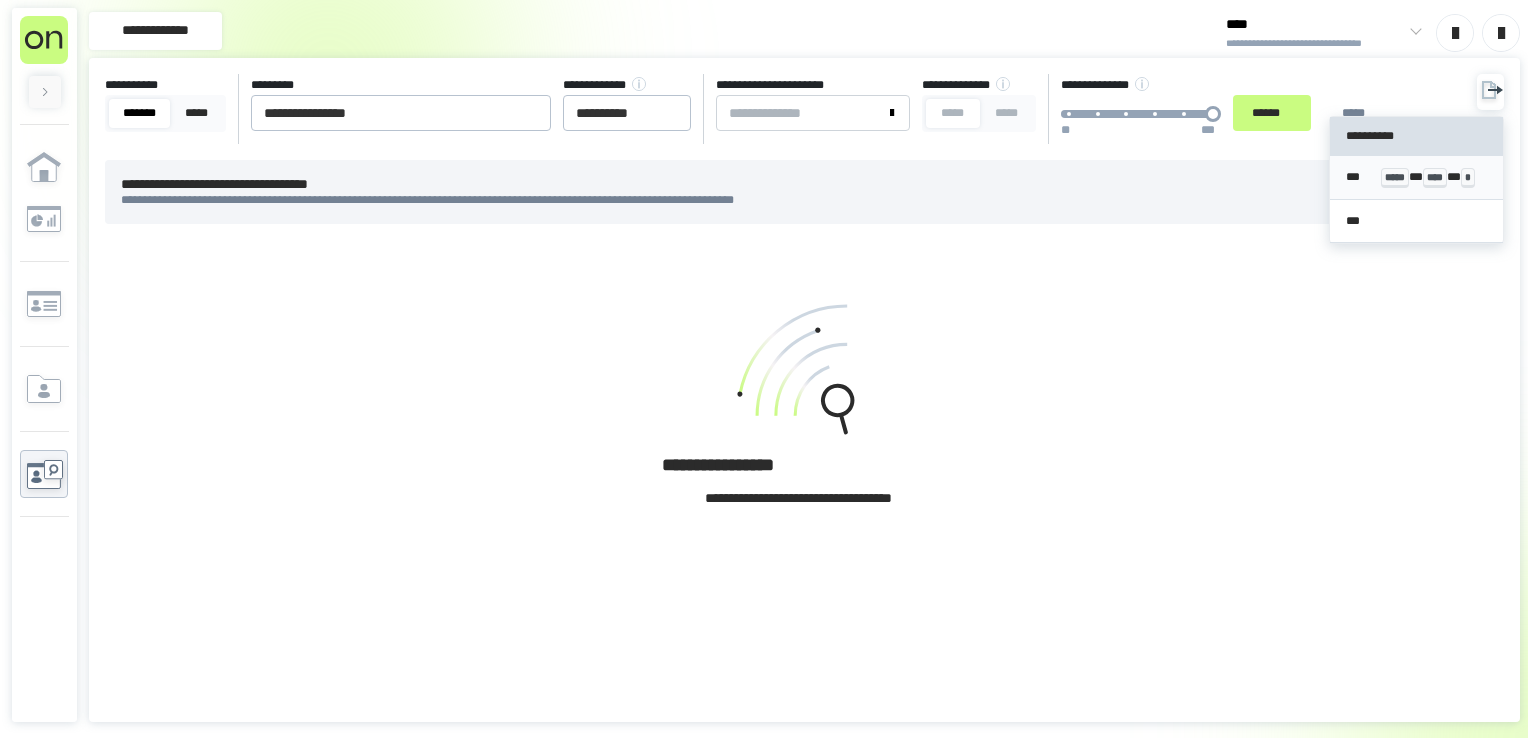click on "*** ***** * **** *   *" at bounding box center [1417, 178] 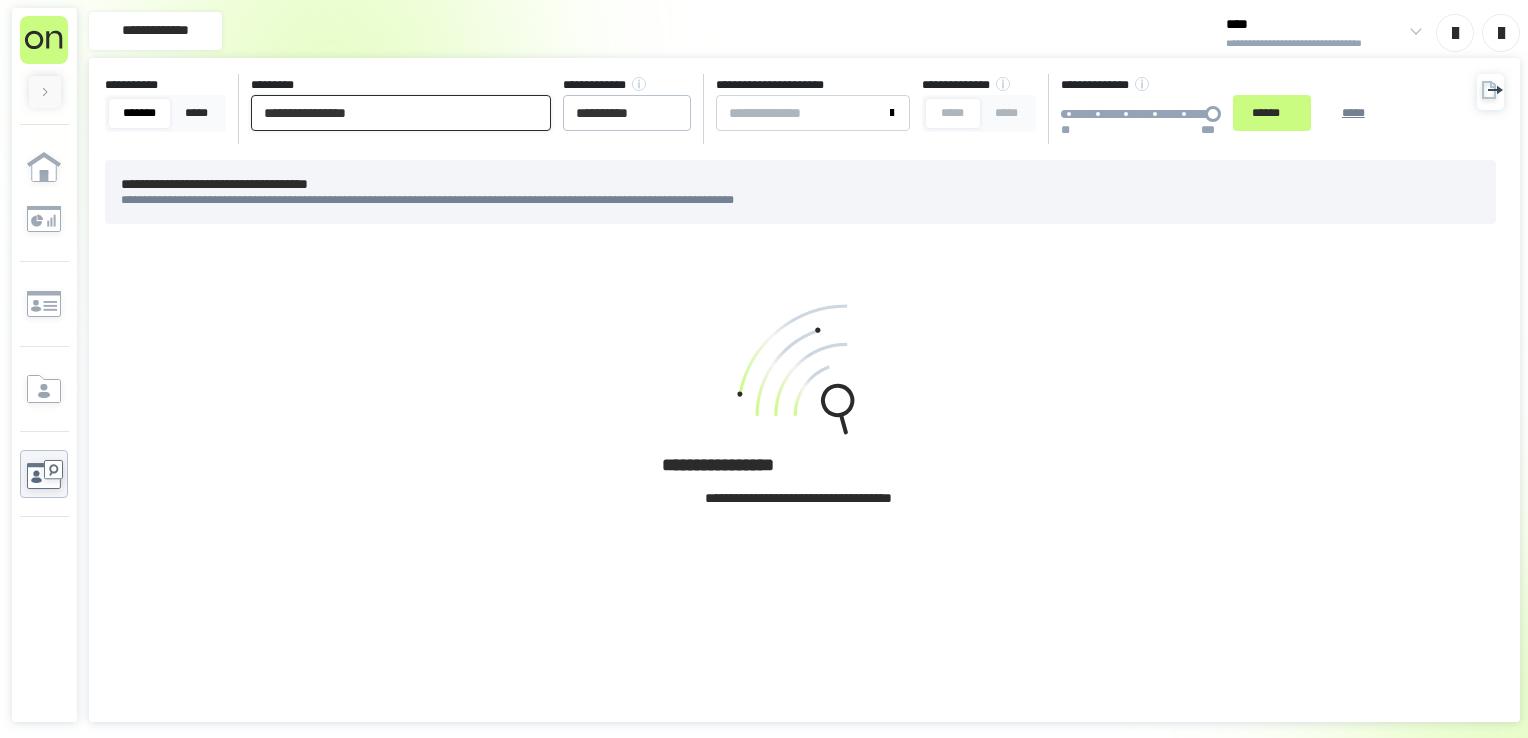 drag, startPoint x: 444, startPoint y: 119, endPoint x: 0, endPoint y: 45, distance: 450.12442 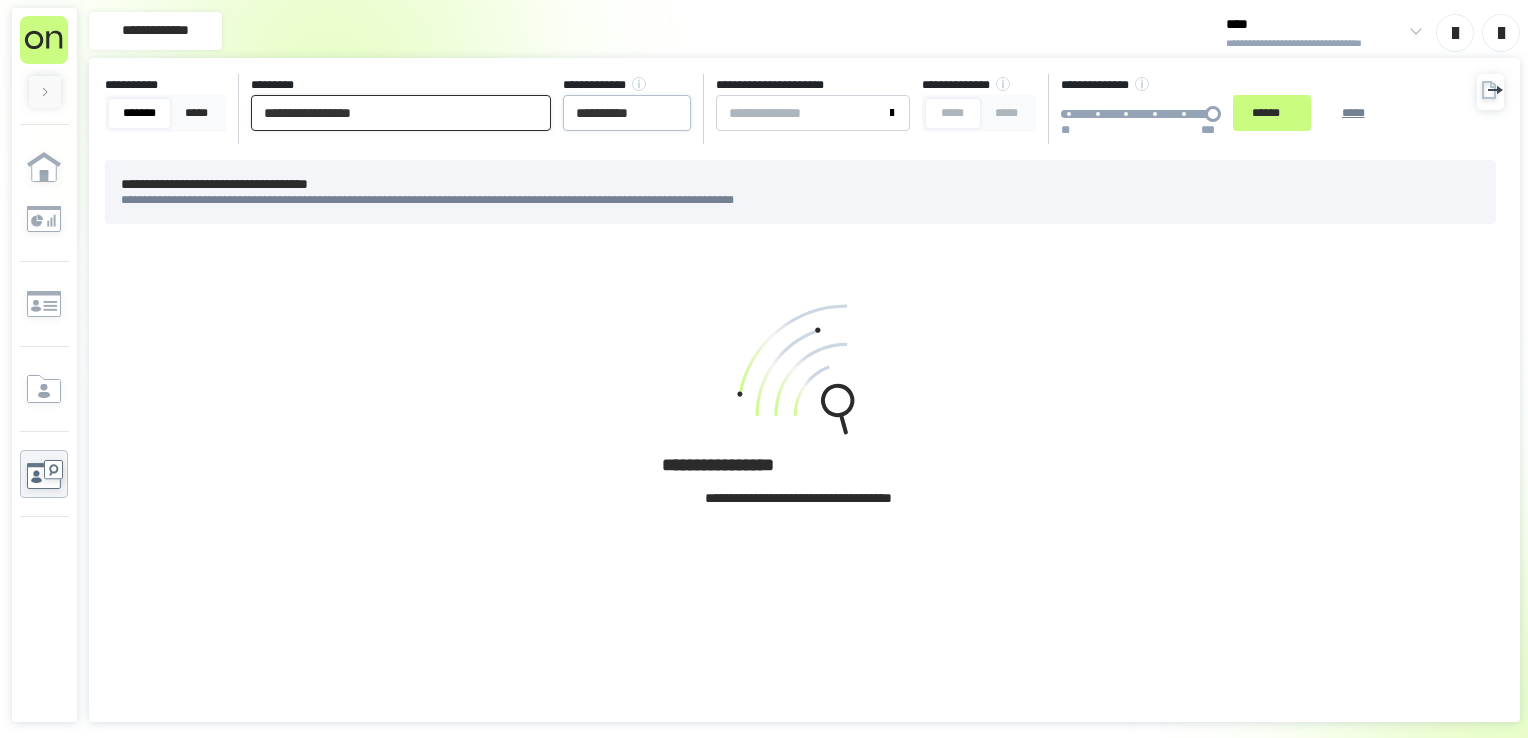 type on "**********" 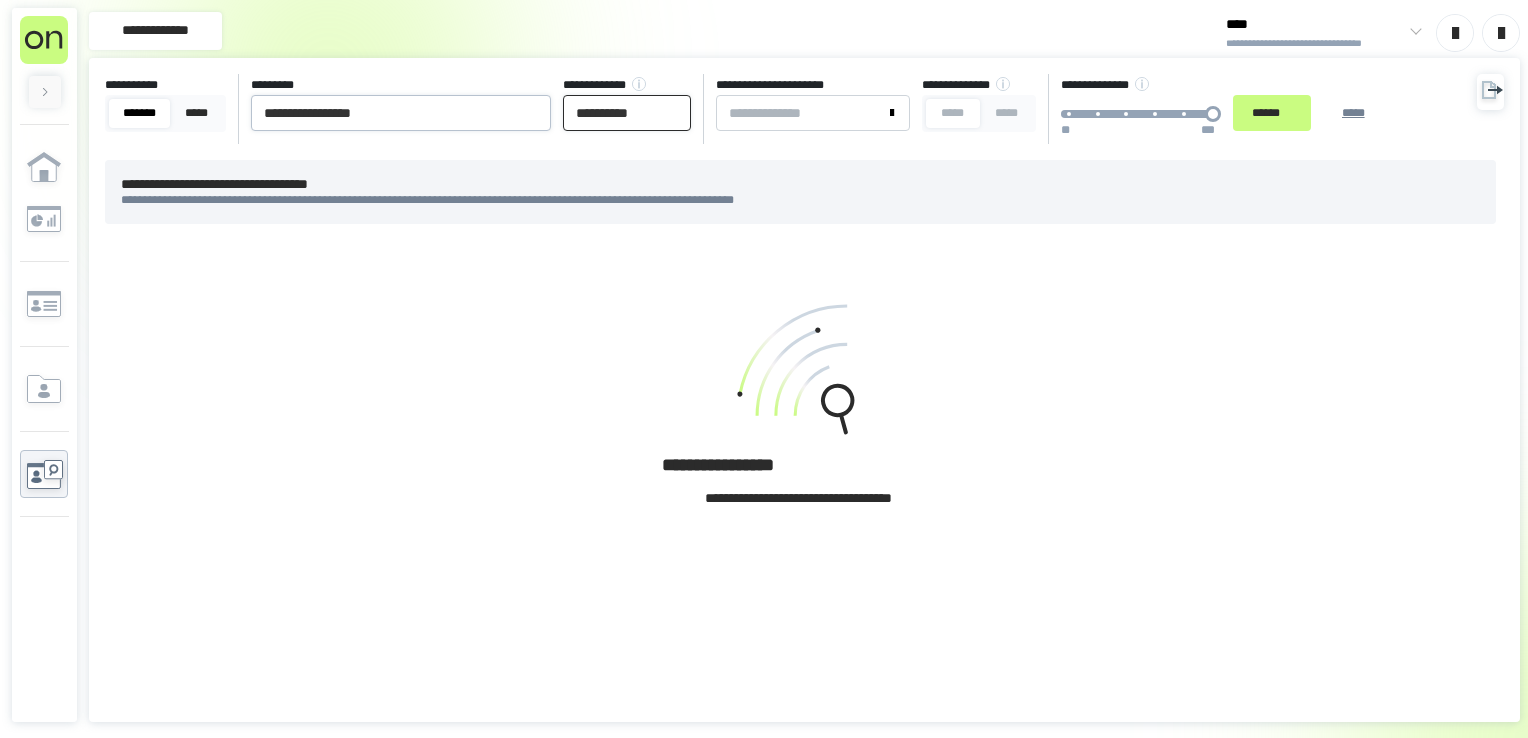 drag, startPoint x: 672, startPoint y: 121, endPoint x: 399, endPoint y: 124, distance: 273.01648 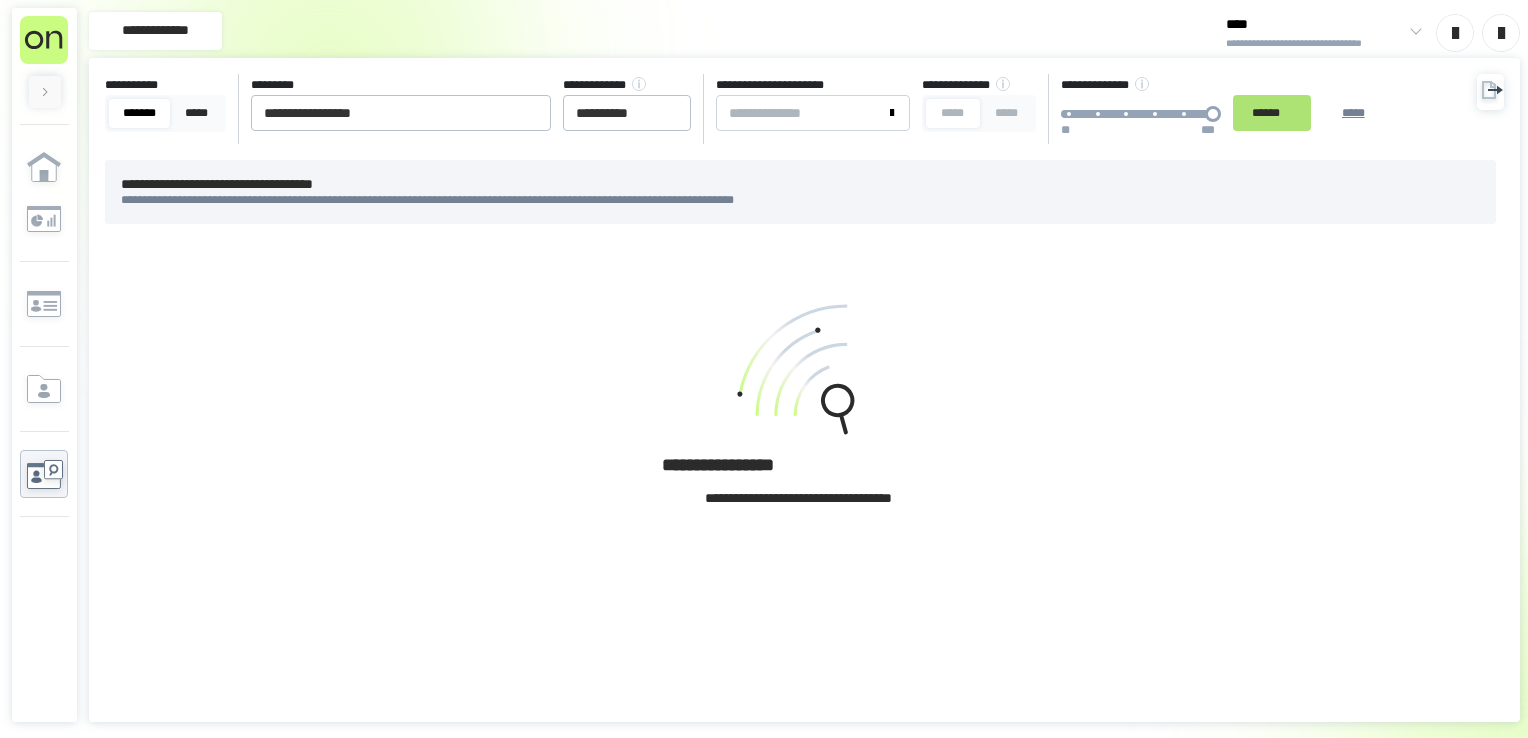 click on "******" at bounding box center [1272, 113] 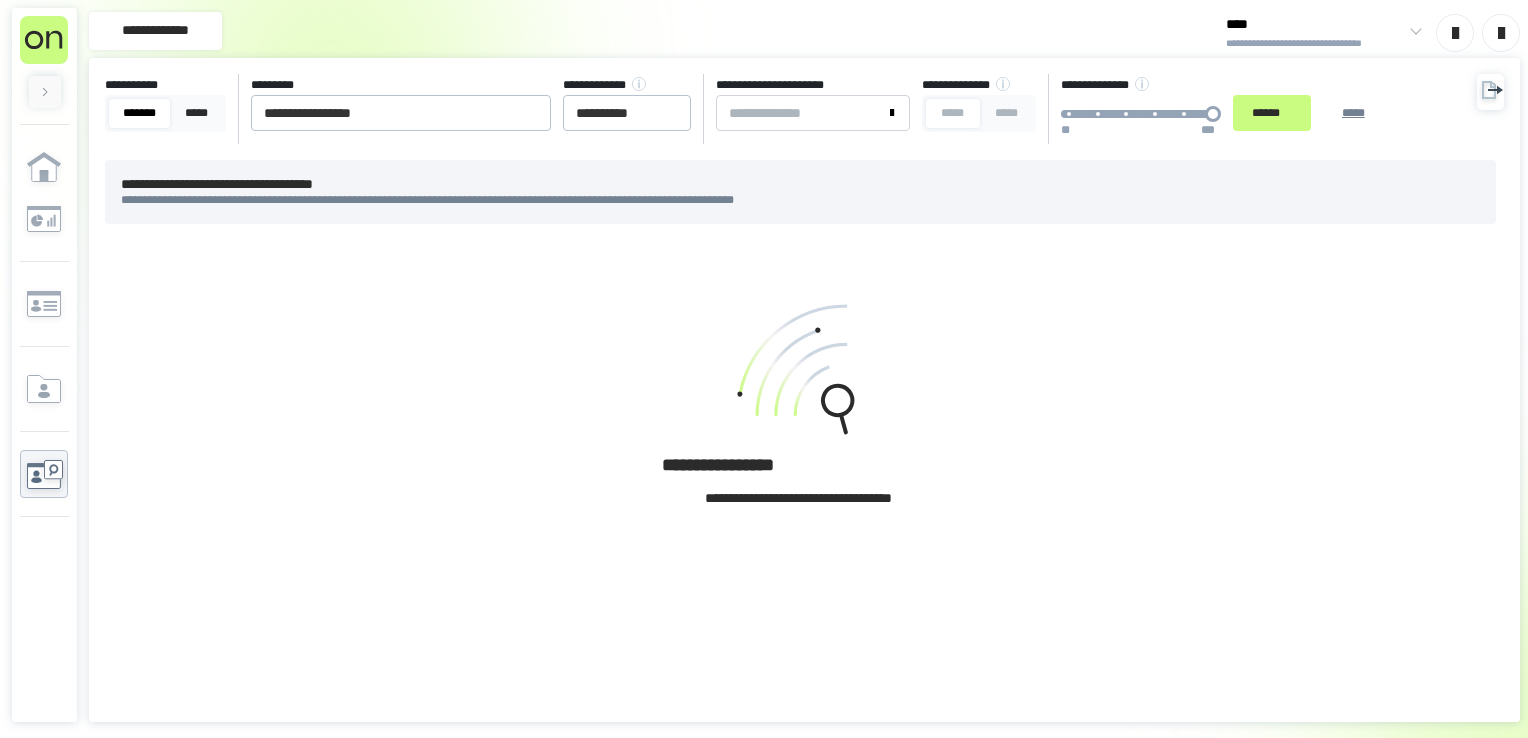click at bounding box center [1490, 92] 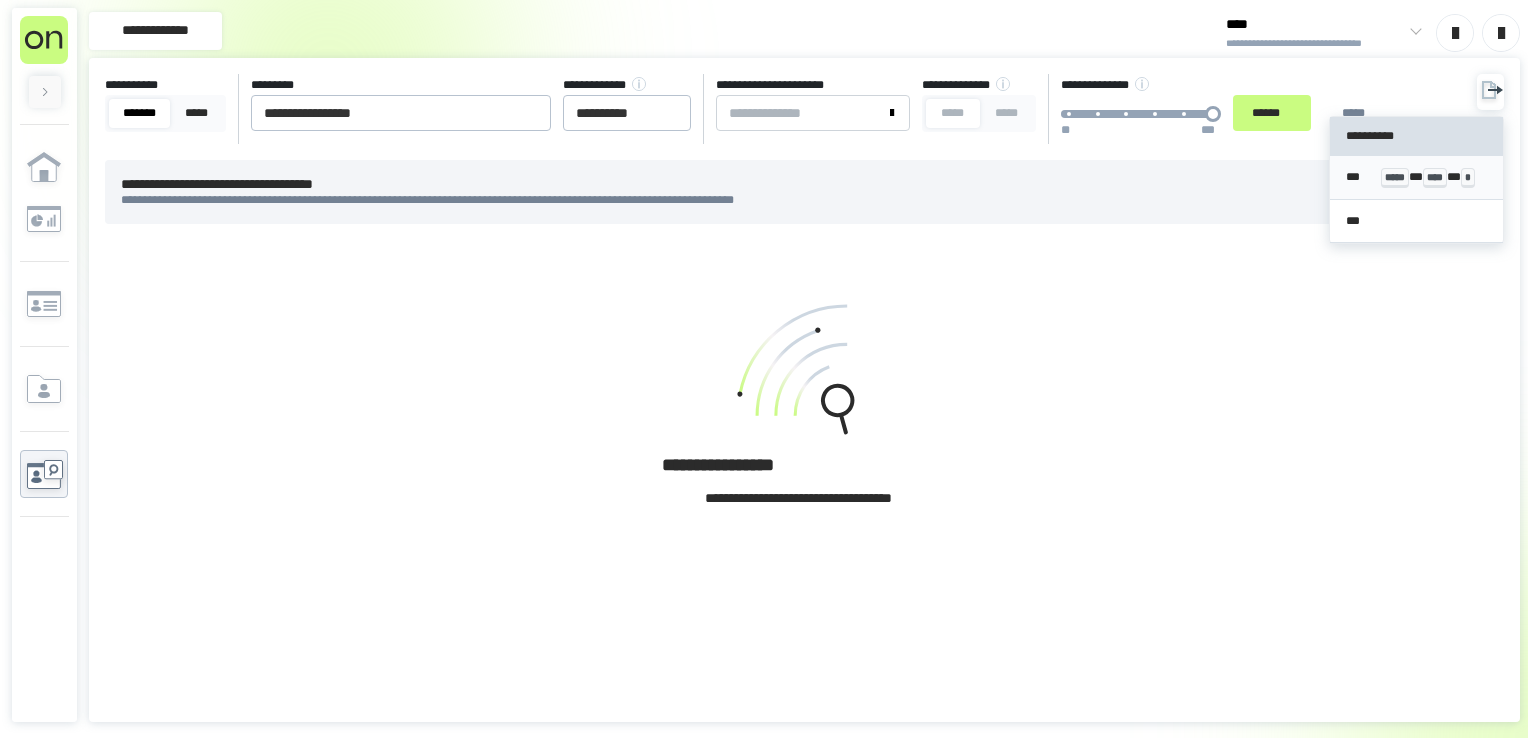 click on "*** ***** * **** *   *" at bounding box center (1417, 178) 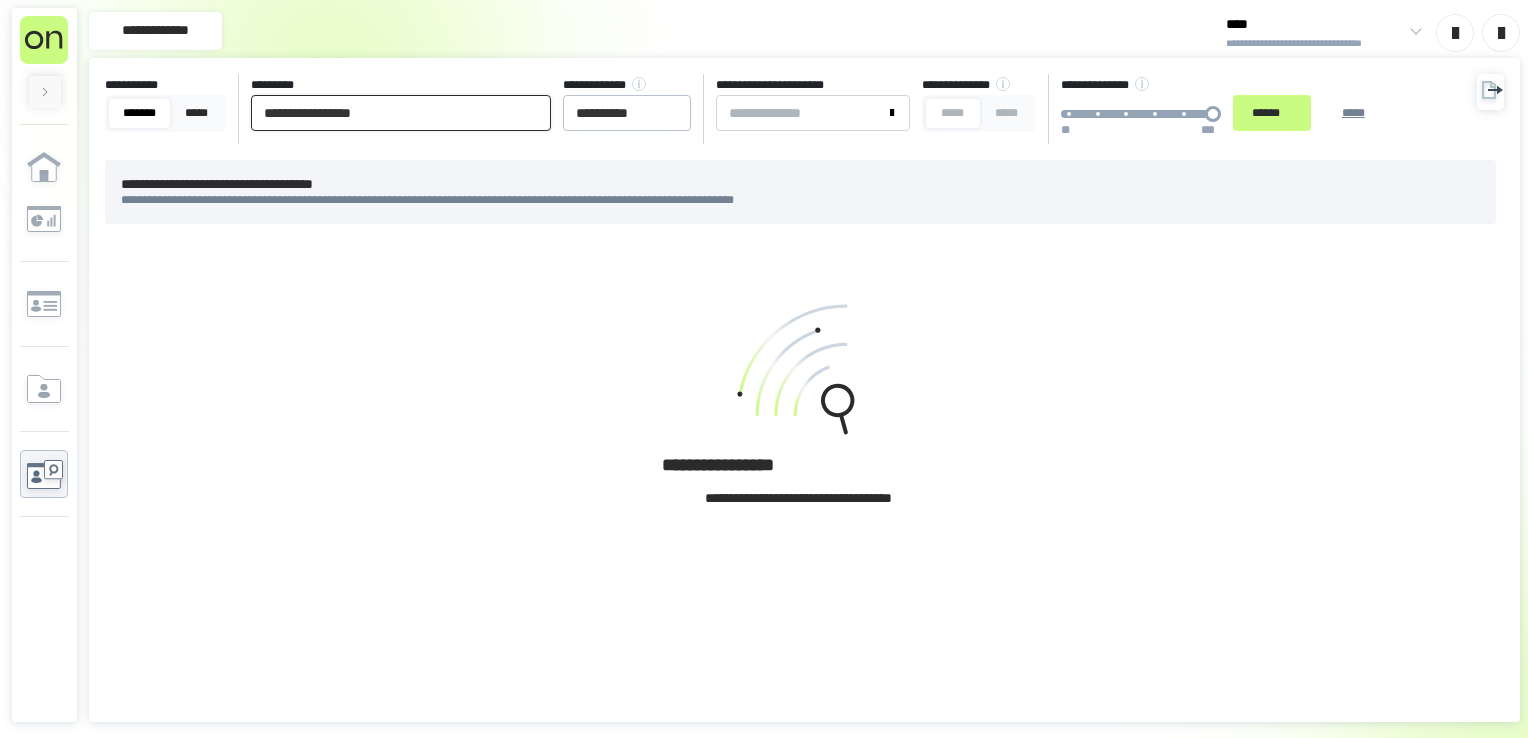 drag, startPoint x: 451, startPoint y: 120, endPoint x: 0, endPoint y: 88, distance: 452.13382 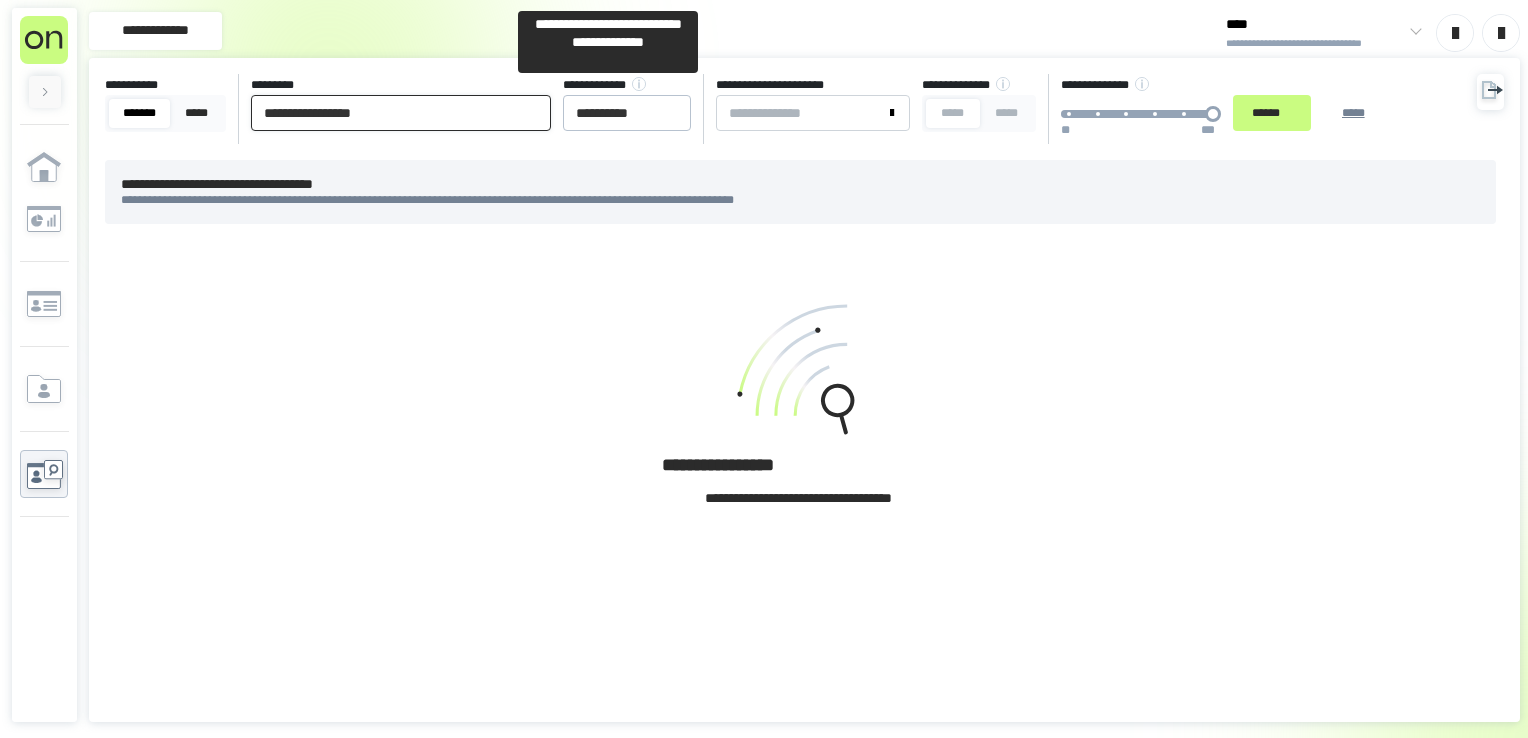 paste on "*" 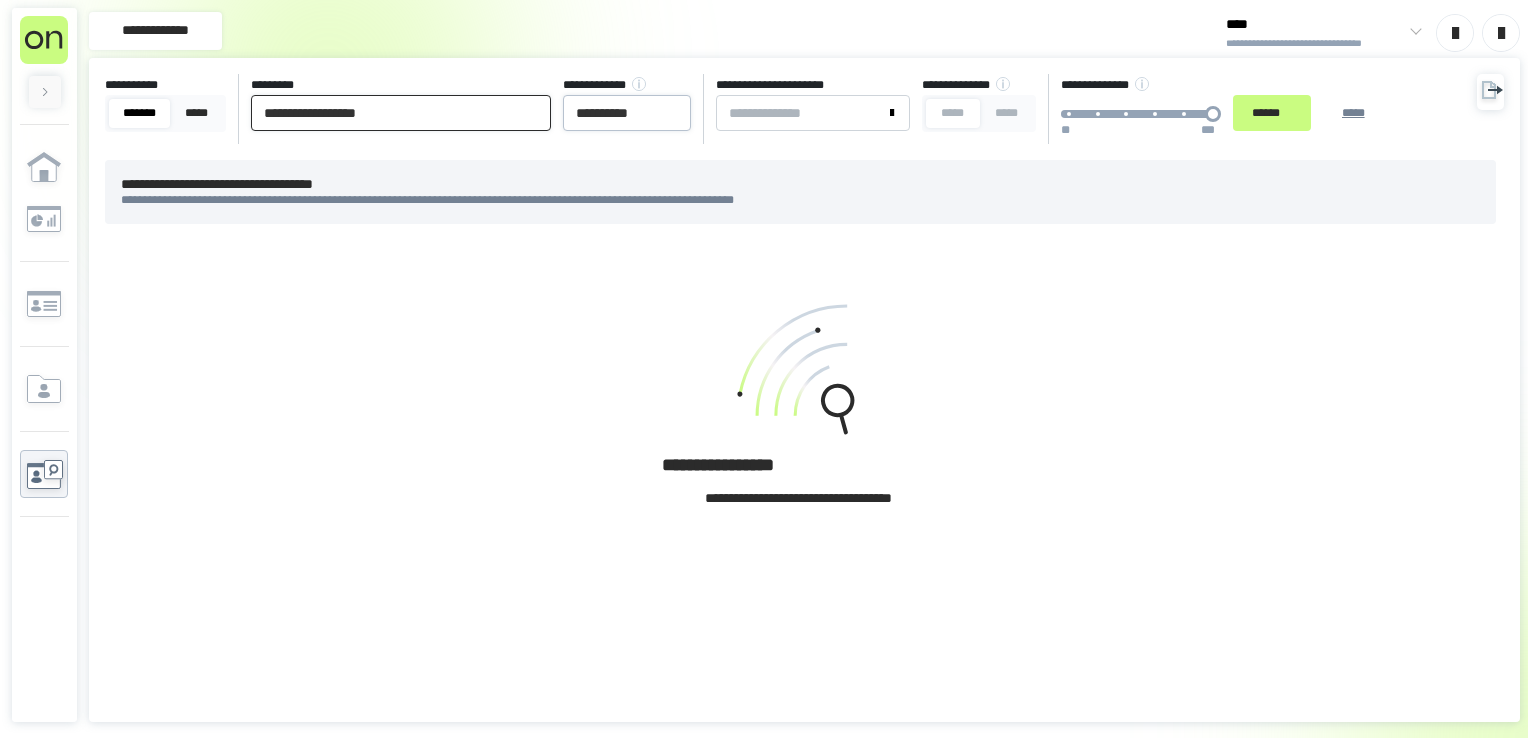 type on "**********" 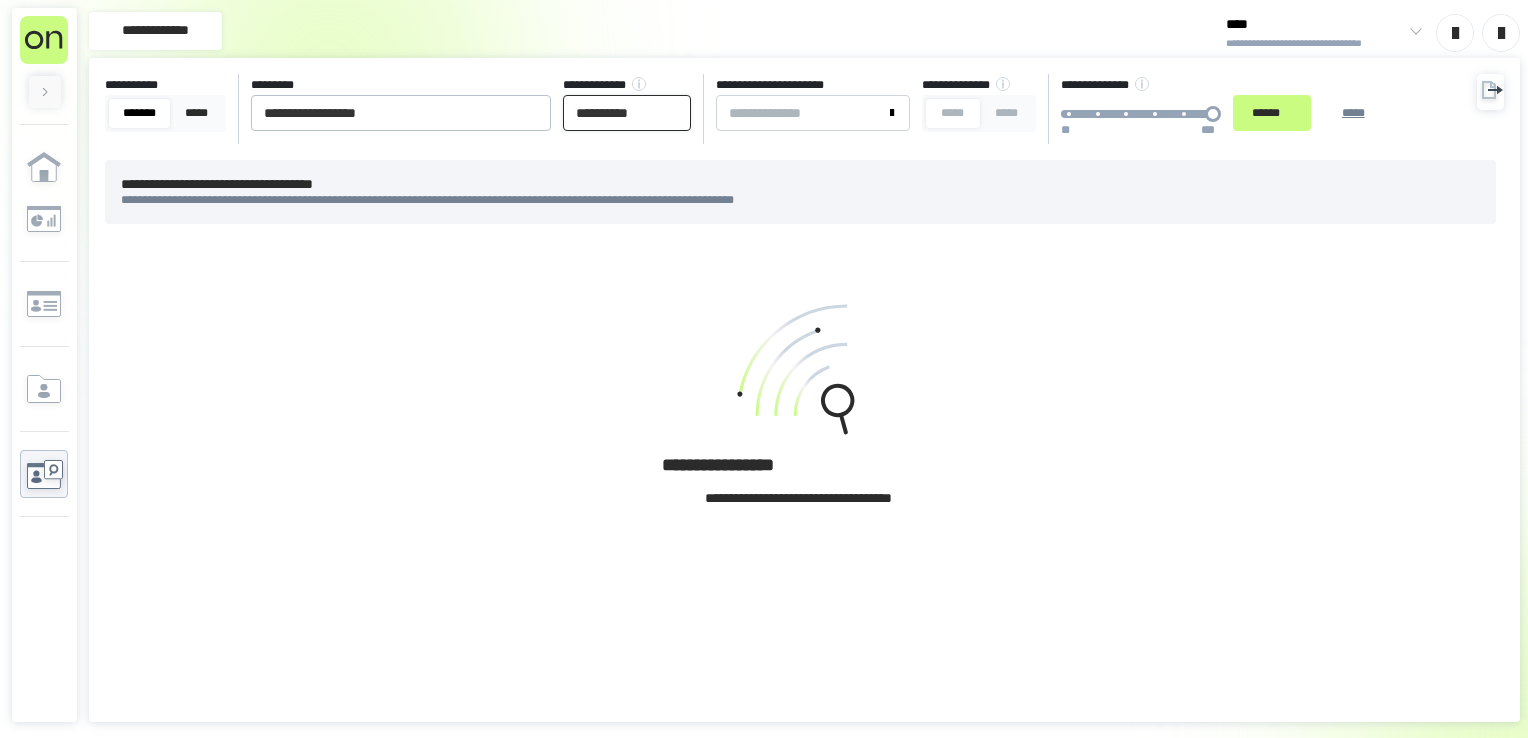 drag, startPoint x: 591, startPoint y: 115, endPoint x: 994, endPoint y: 81, distance: 404.4317 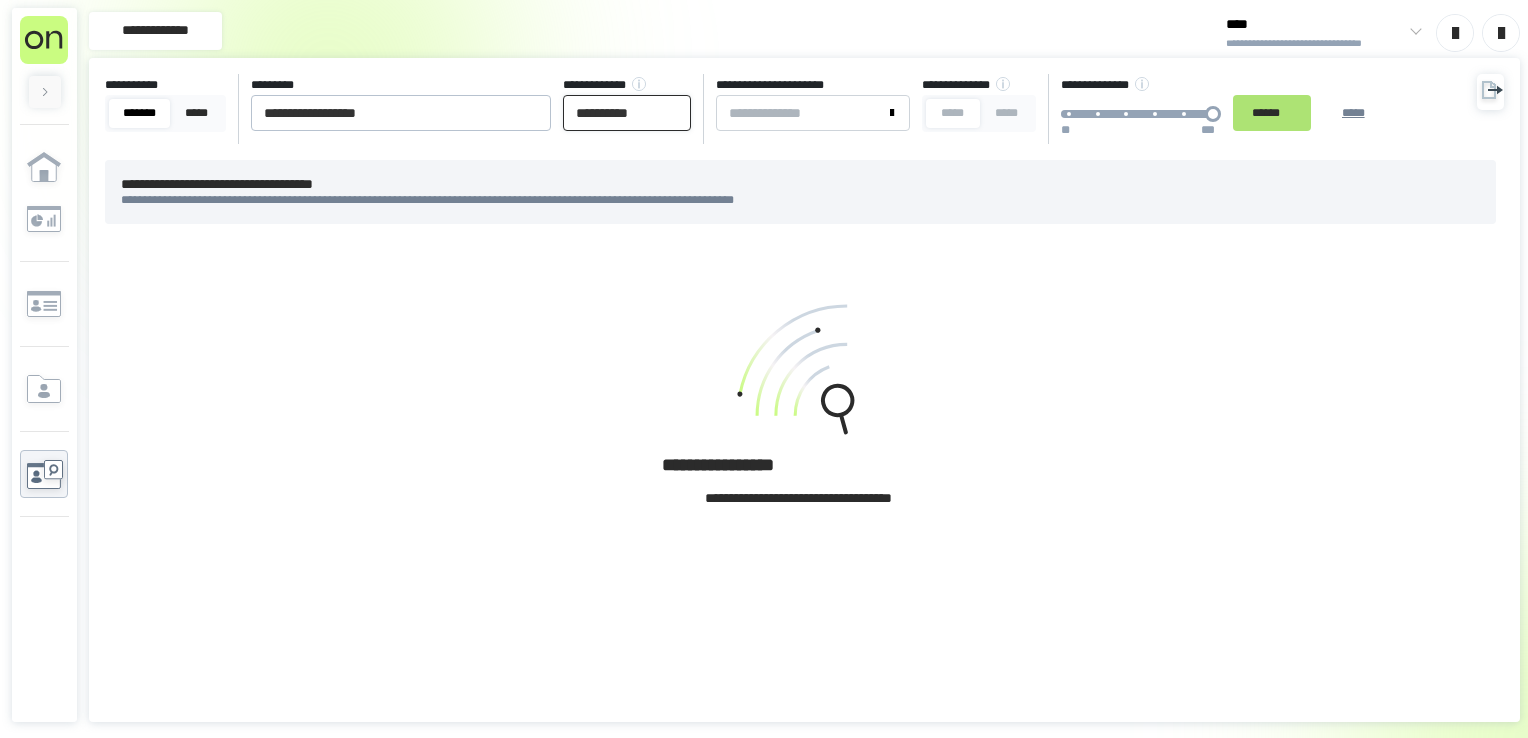 type on "**********" 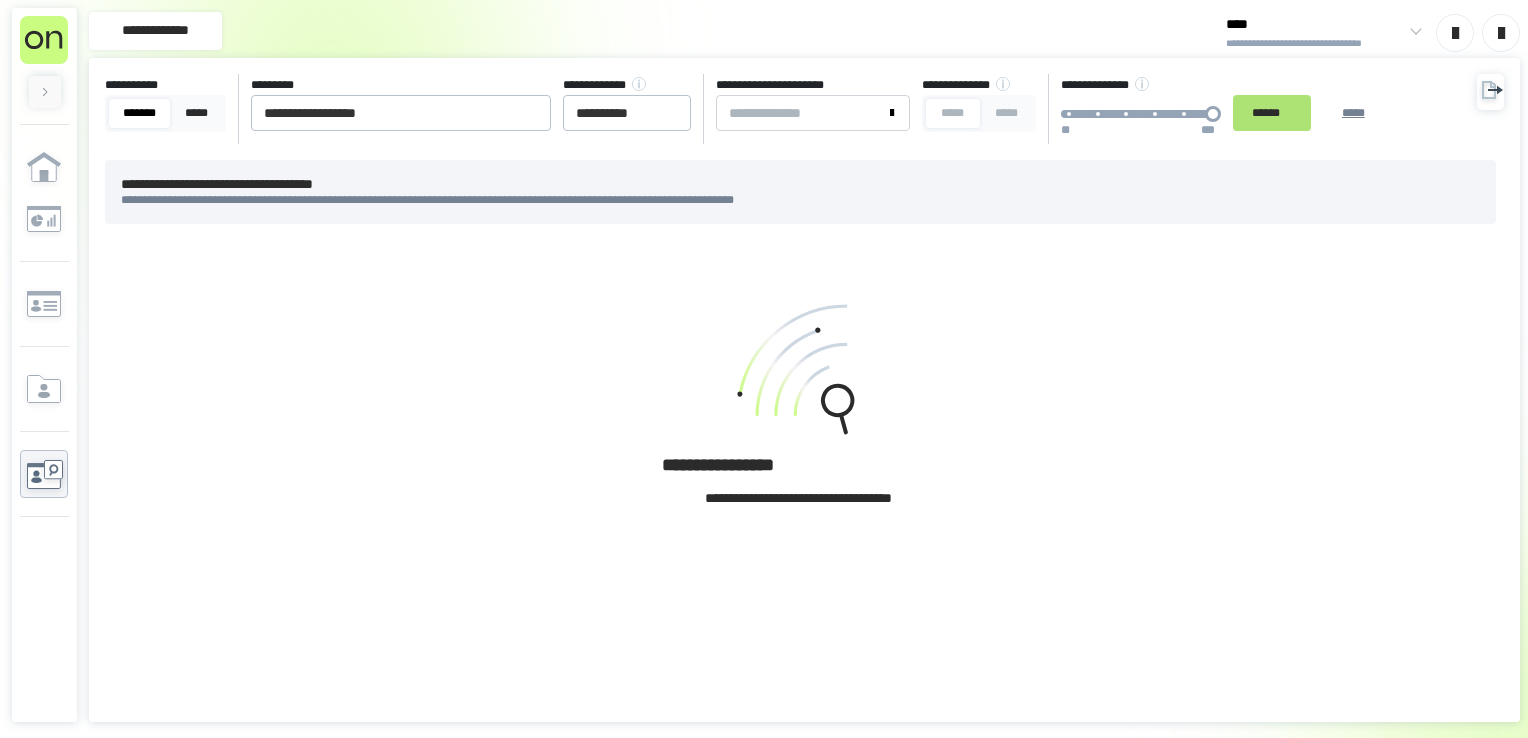click on "******" at bounding box center (1272, 113) 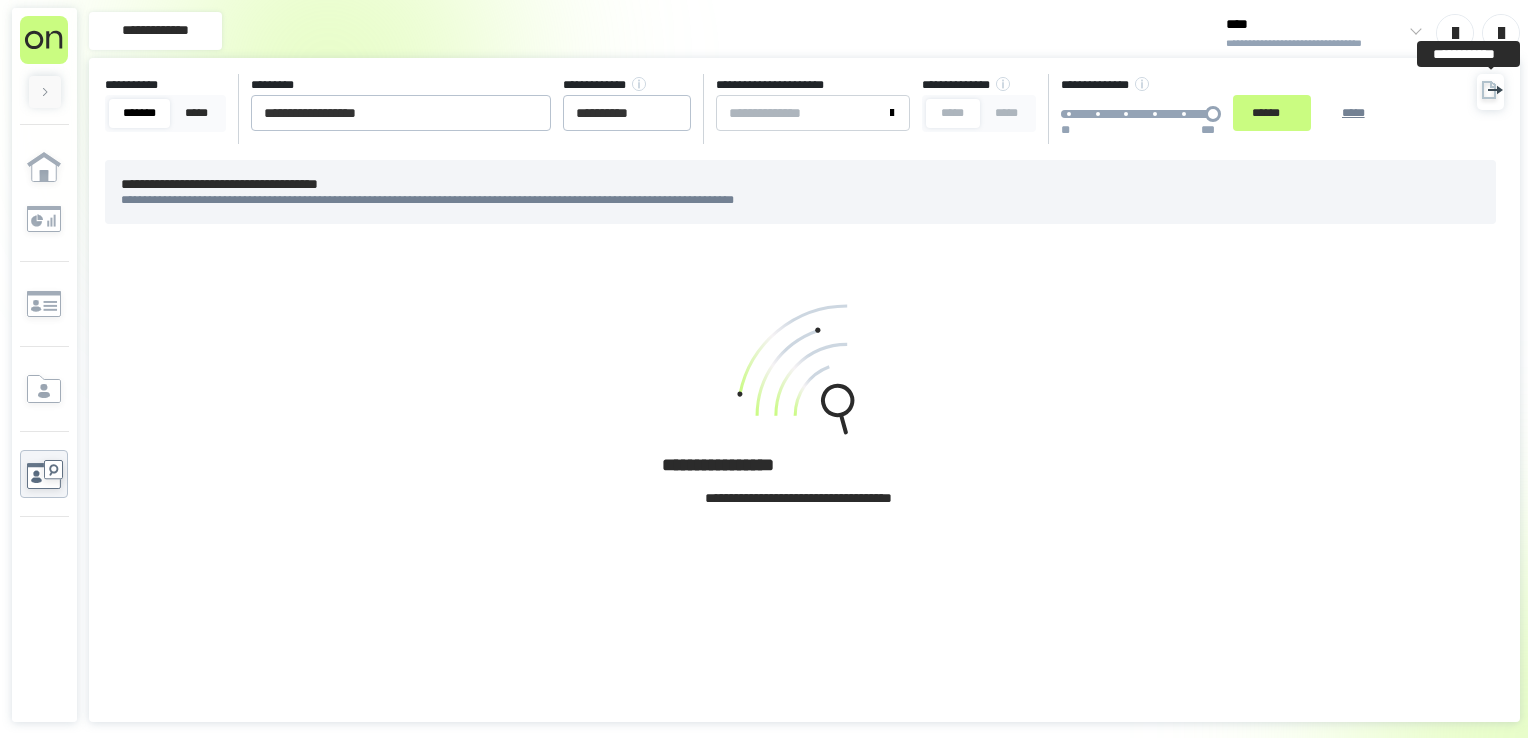 click 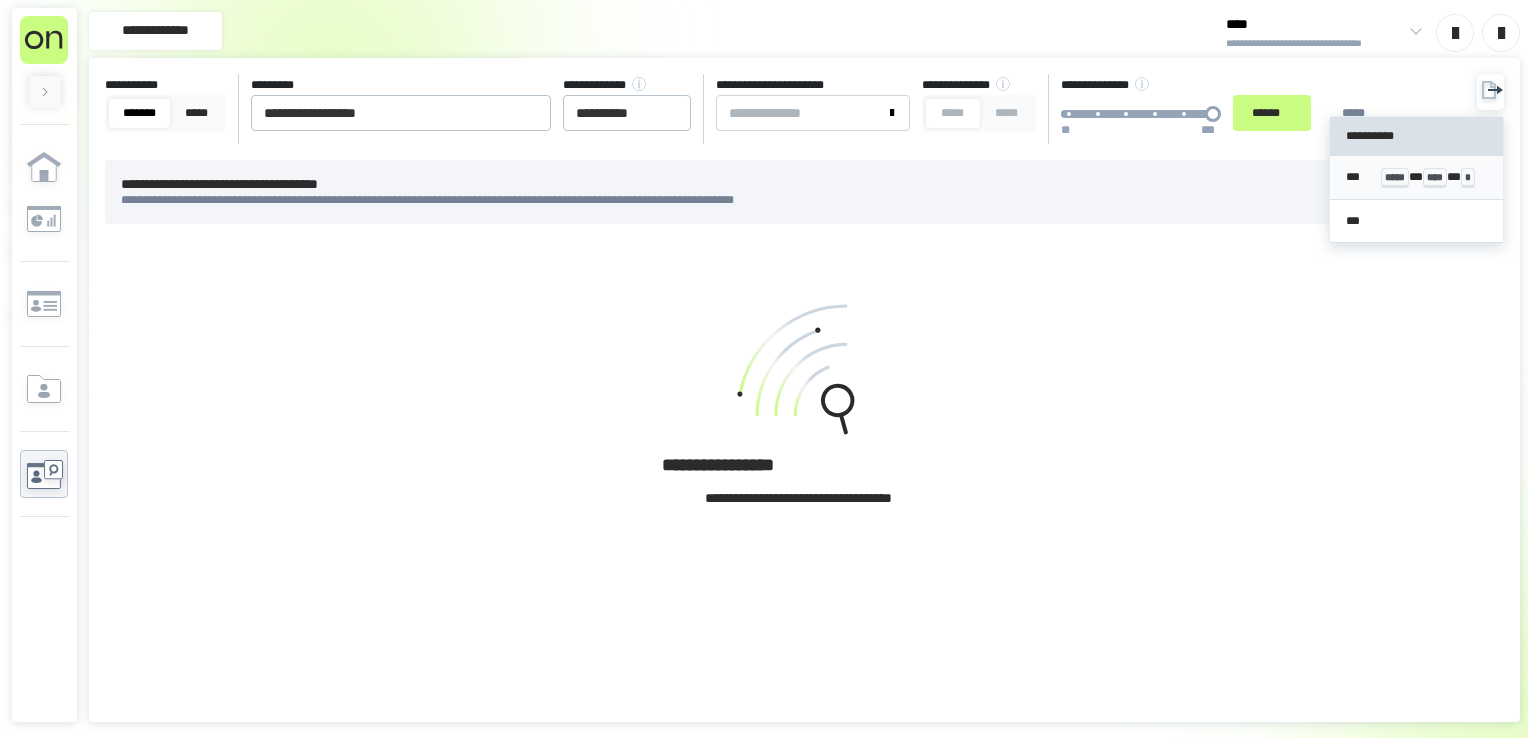 click on "*** ***** * **** *   *" at bounding box center [1417, 178] 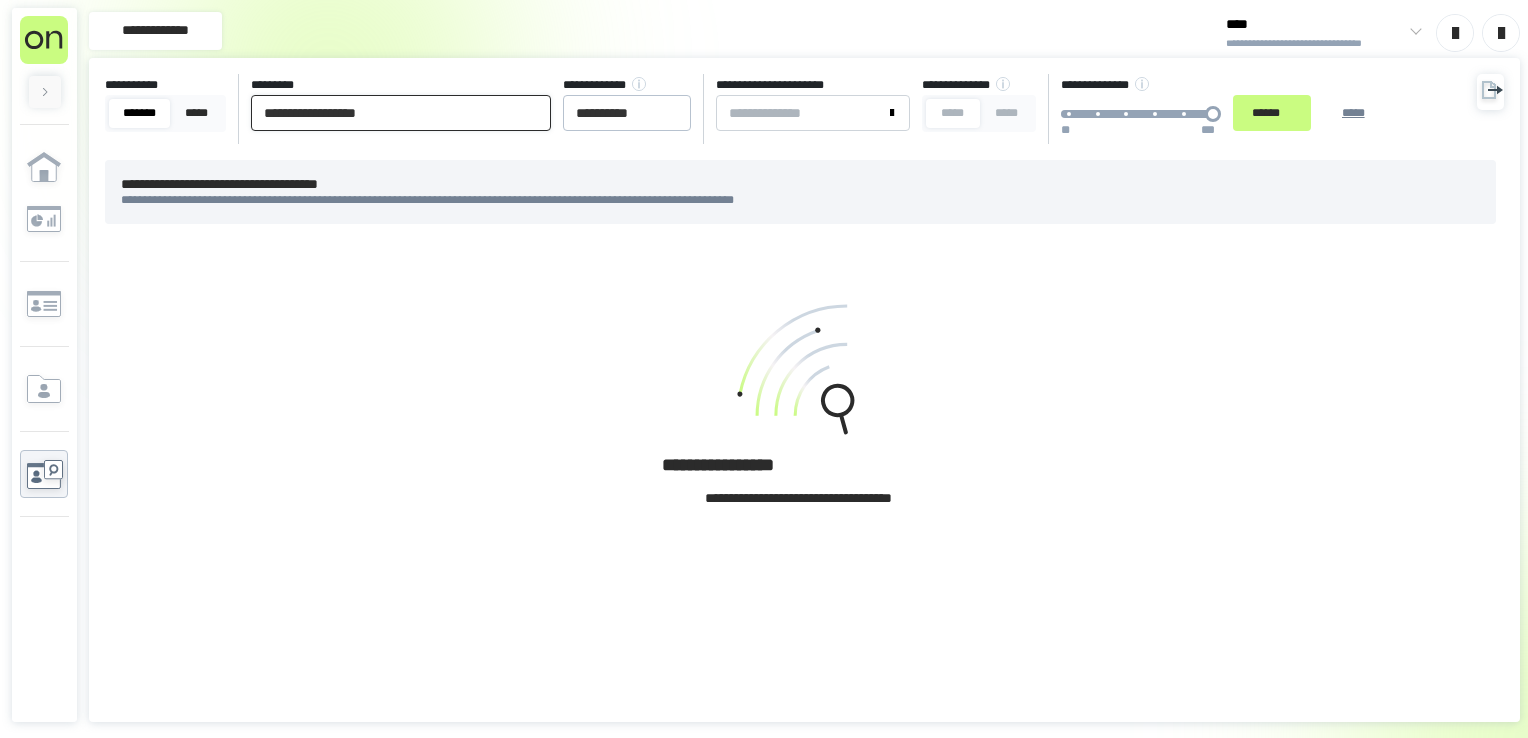 drag, startPoint x: 359, startPoint y: 125, endPoint x: 48, endPoint y: 86, distance: 313.4358 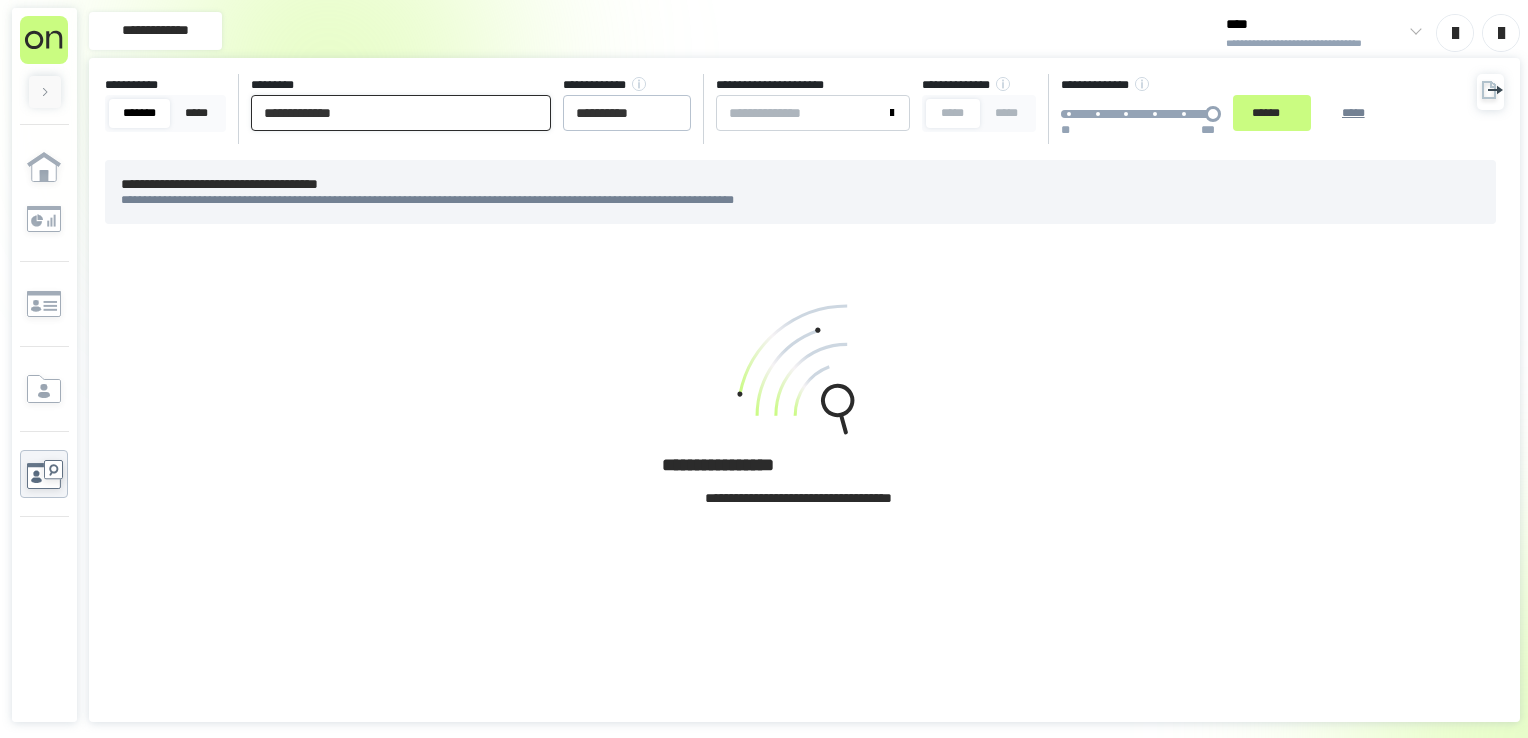 type on "**********" 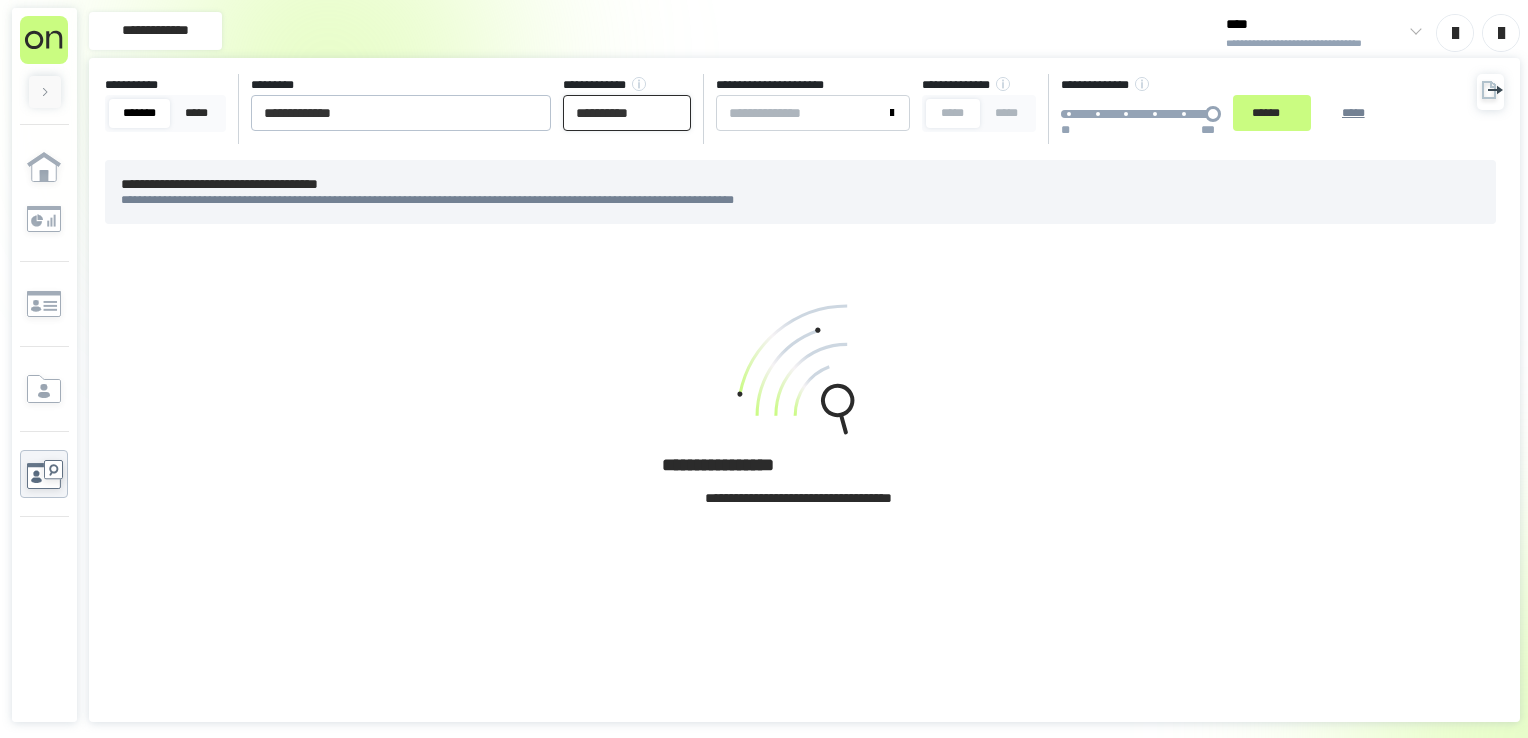 drag, startPoint x: 675, startPoint y: 109, endPoint x: 603, endPoint y: 116, distance: 72.33948 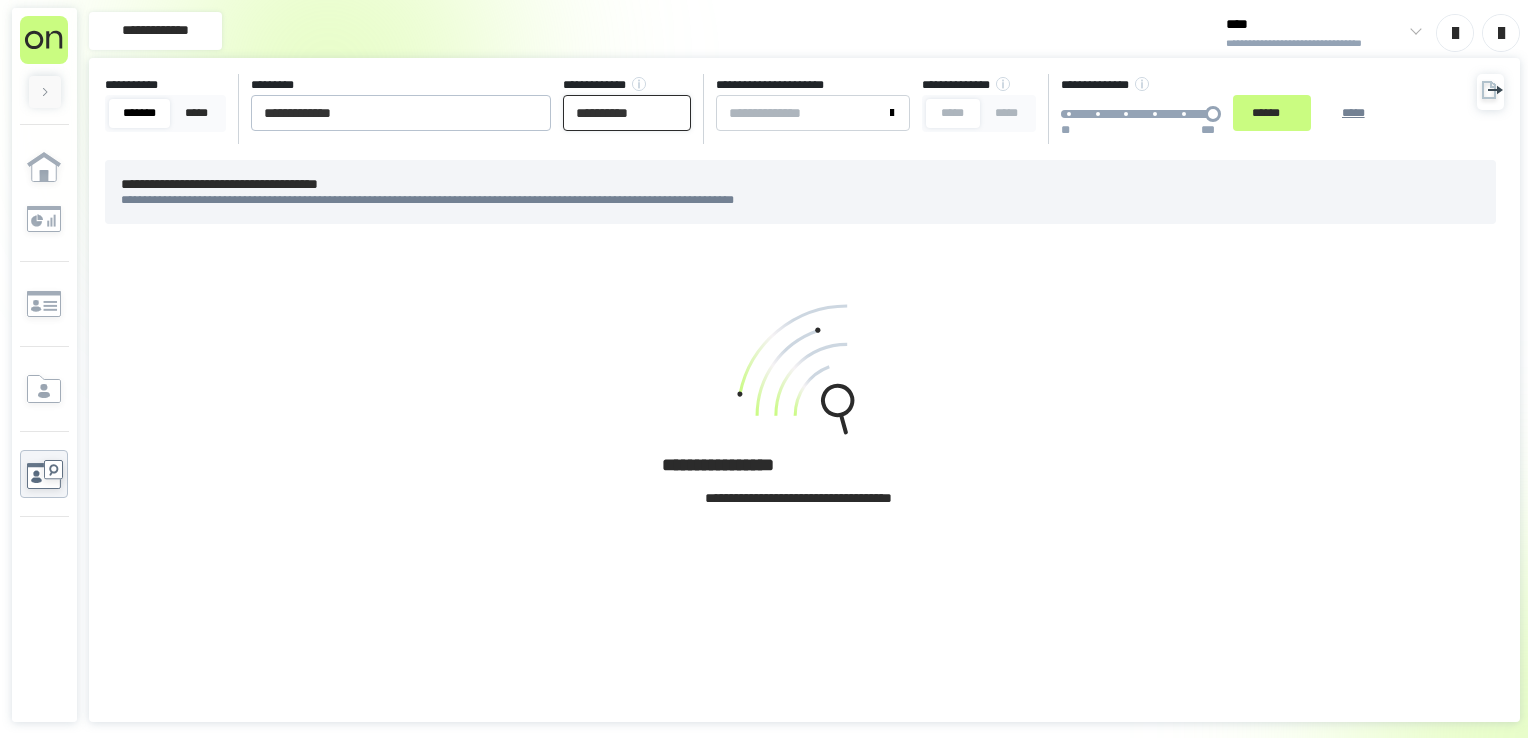click on "**********" at bounding box center [627, 113] 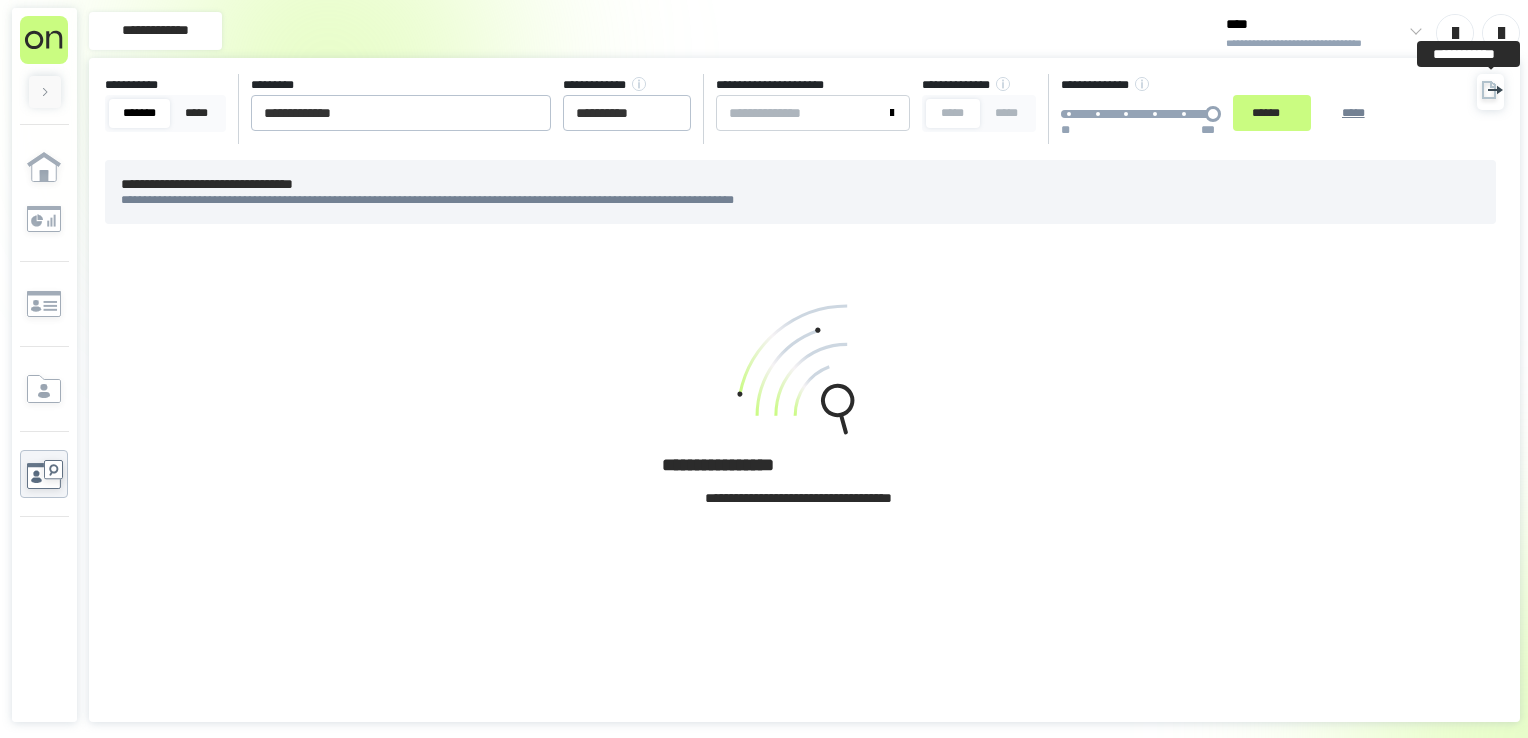 click 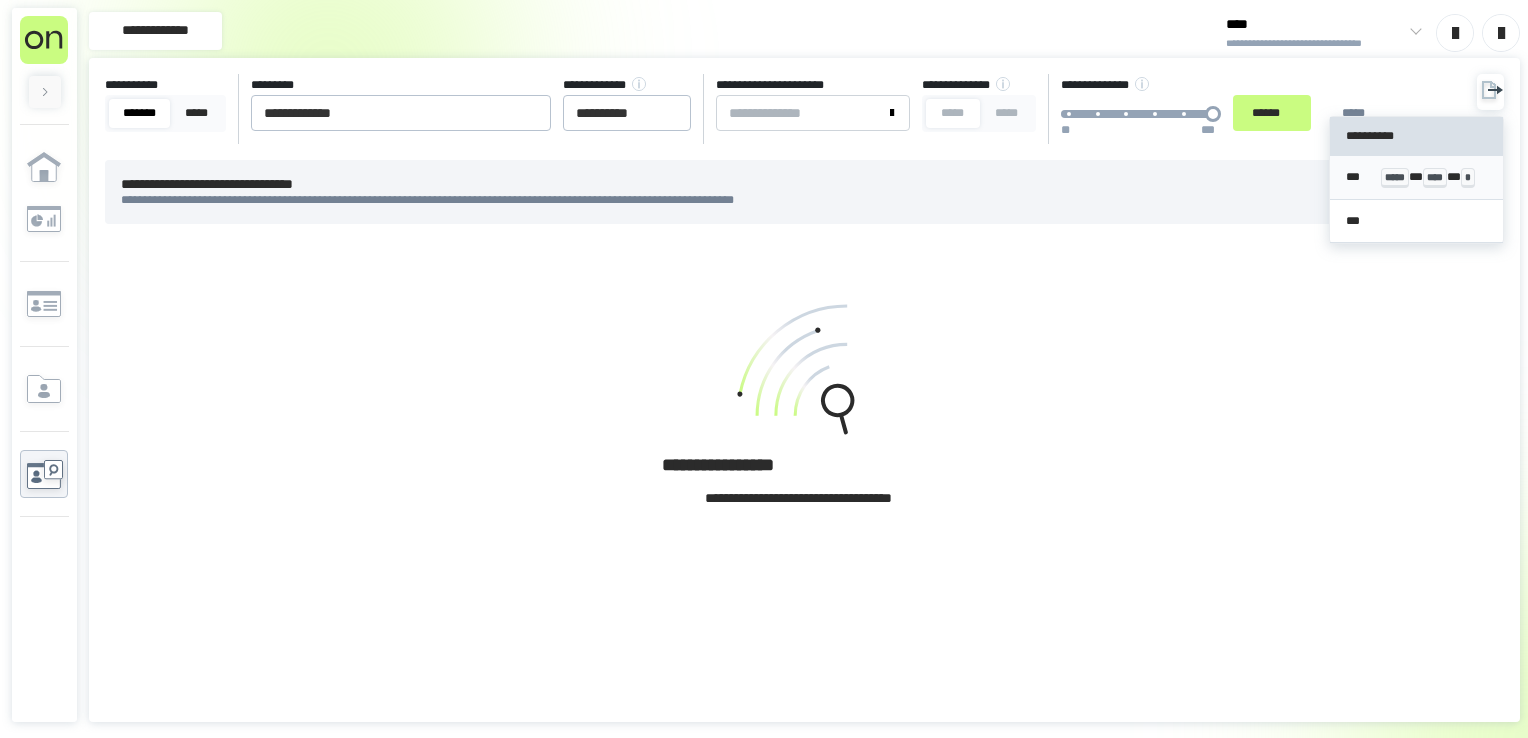 click on "*** ***** * **** *   *" at bounding box center [1417, 178] 